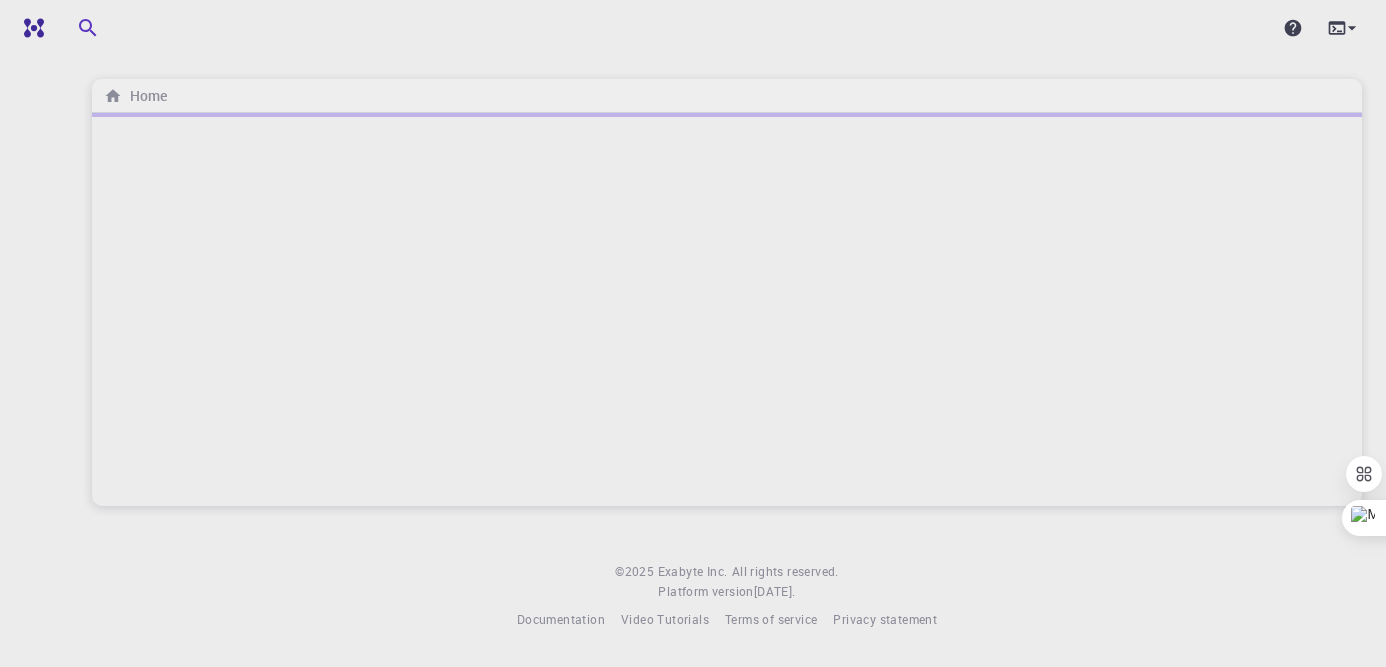 scroll, scrollTop: 0, scrollLeft: 0, axis: both 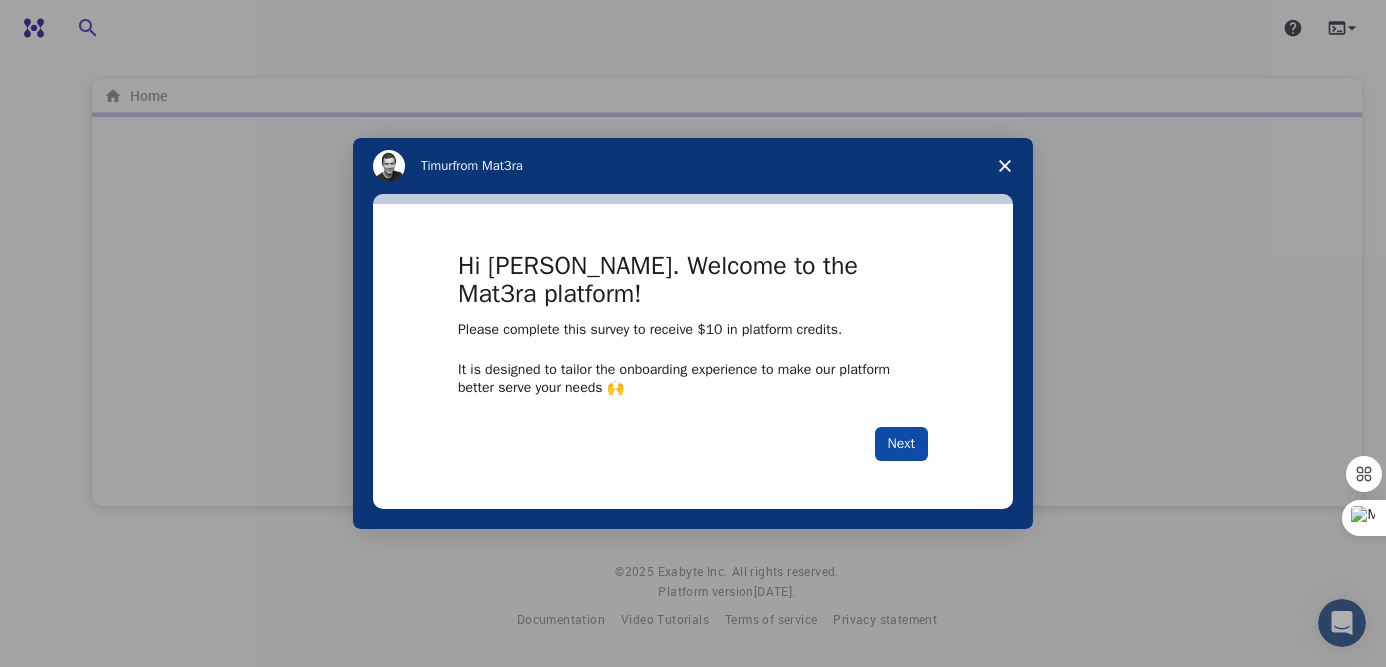 click on "Next" at bounding box center (901, 444) 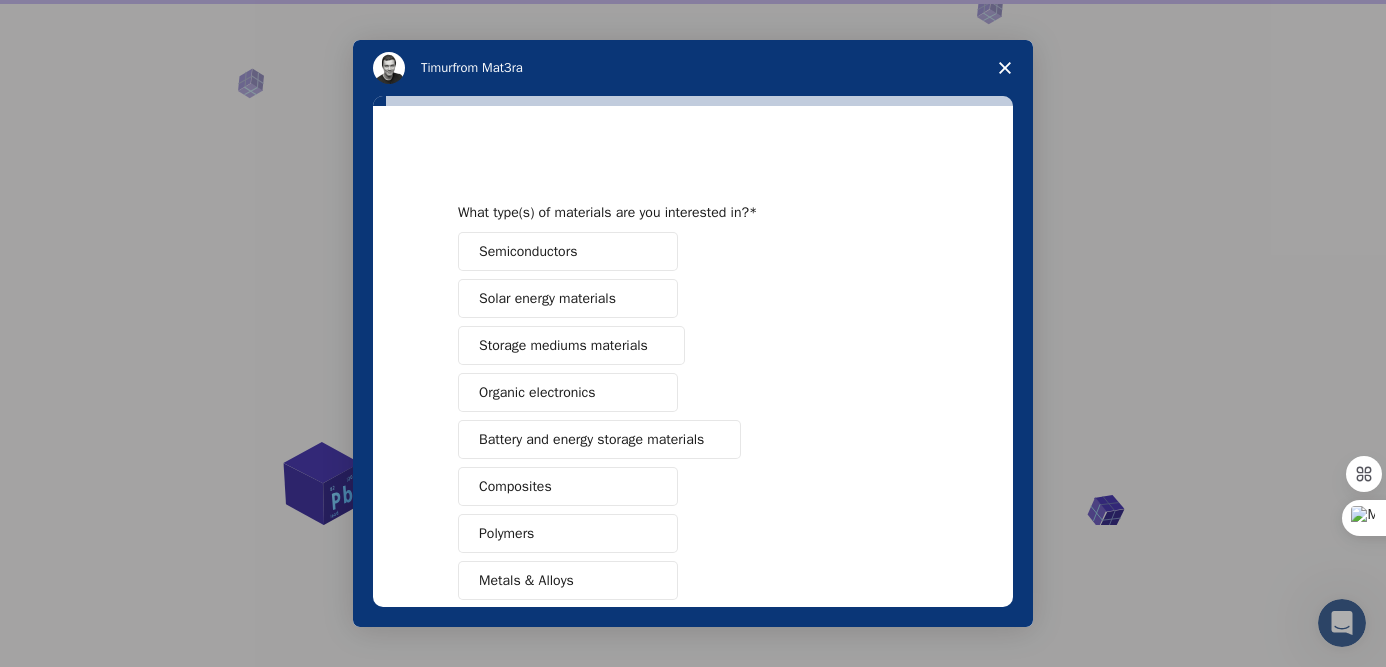scroll, scrollTop: 0, scrollLeft: 0, axis: both 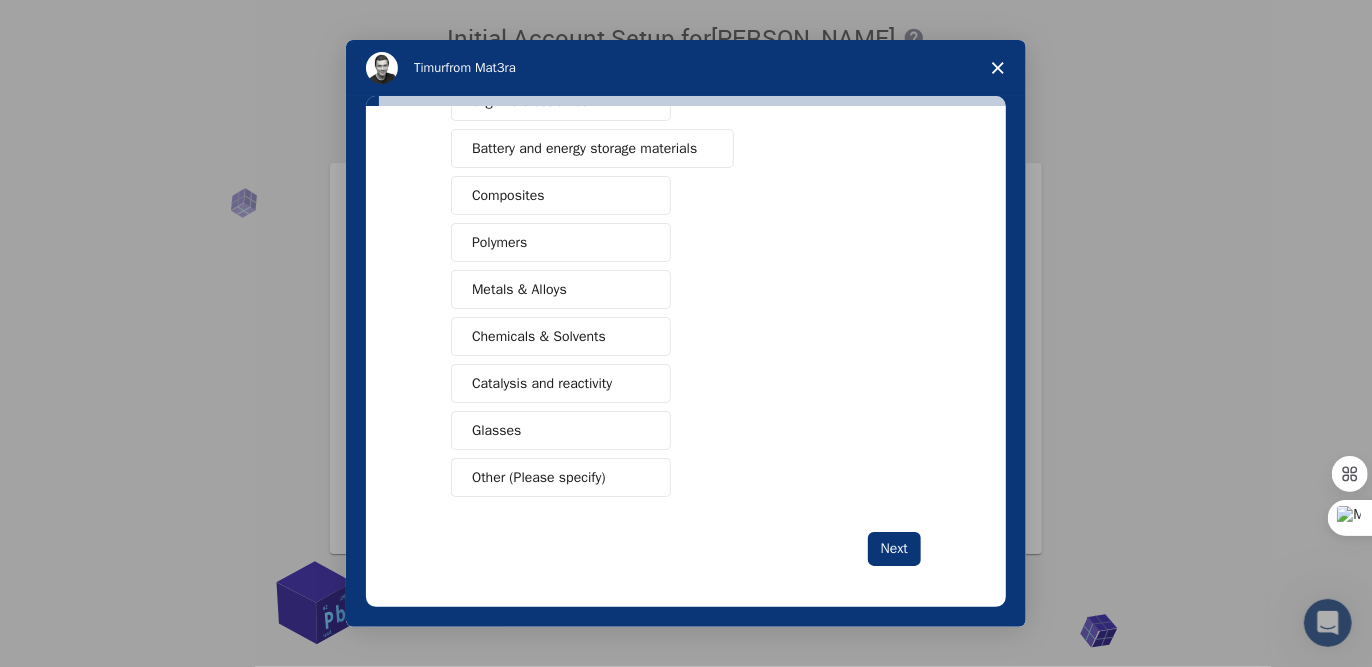 click on "Other (Please specify)" at bounding box center [539, 477] 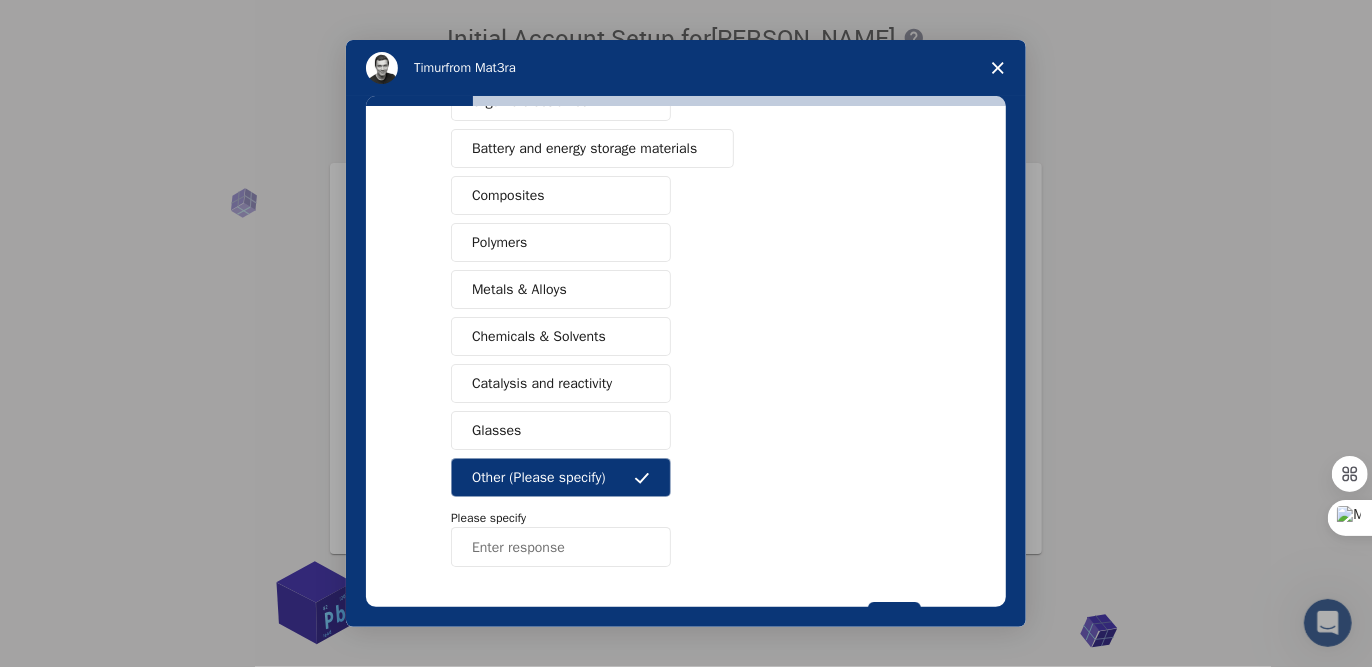 click at bounding box center [561, 547] 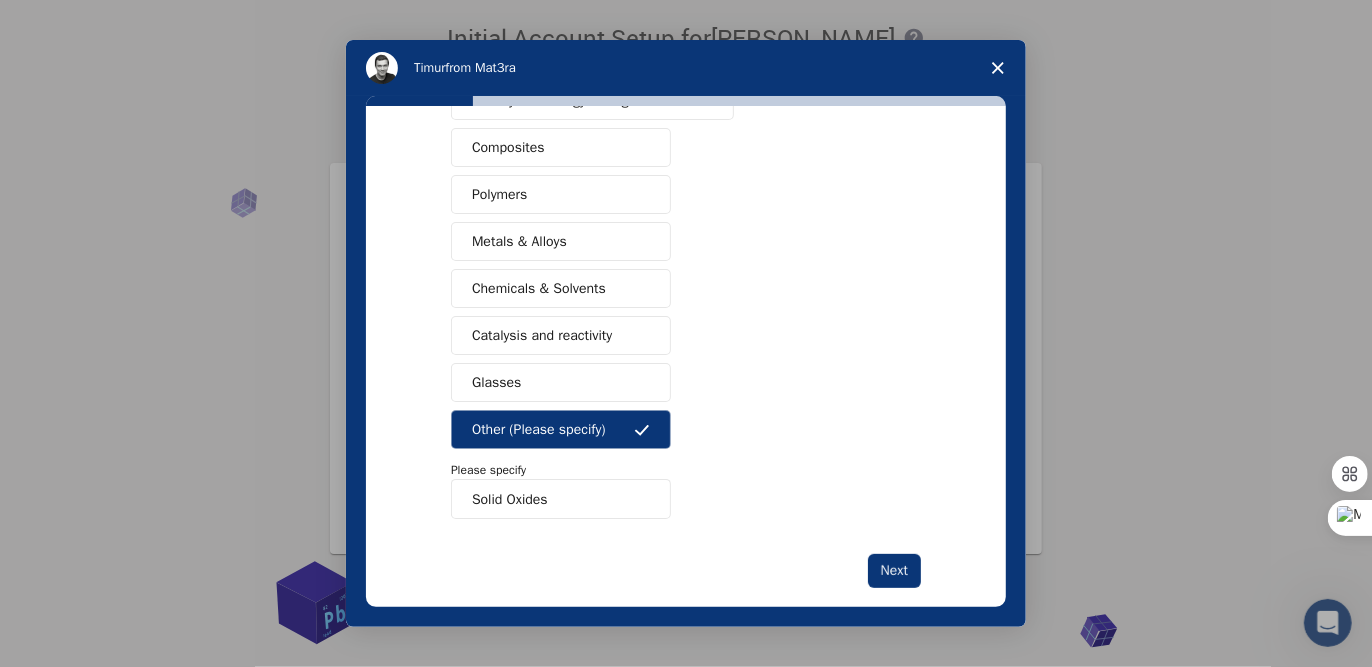scroll, scrollTop: 361, scrollLeft: 0, axis: vertical 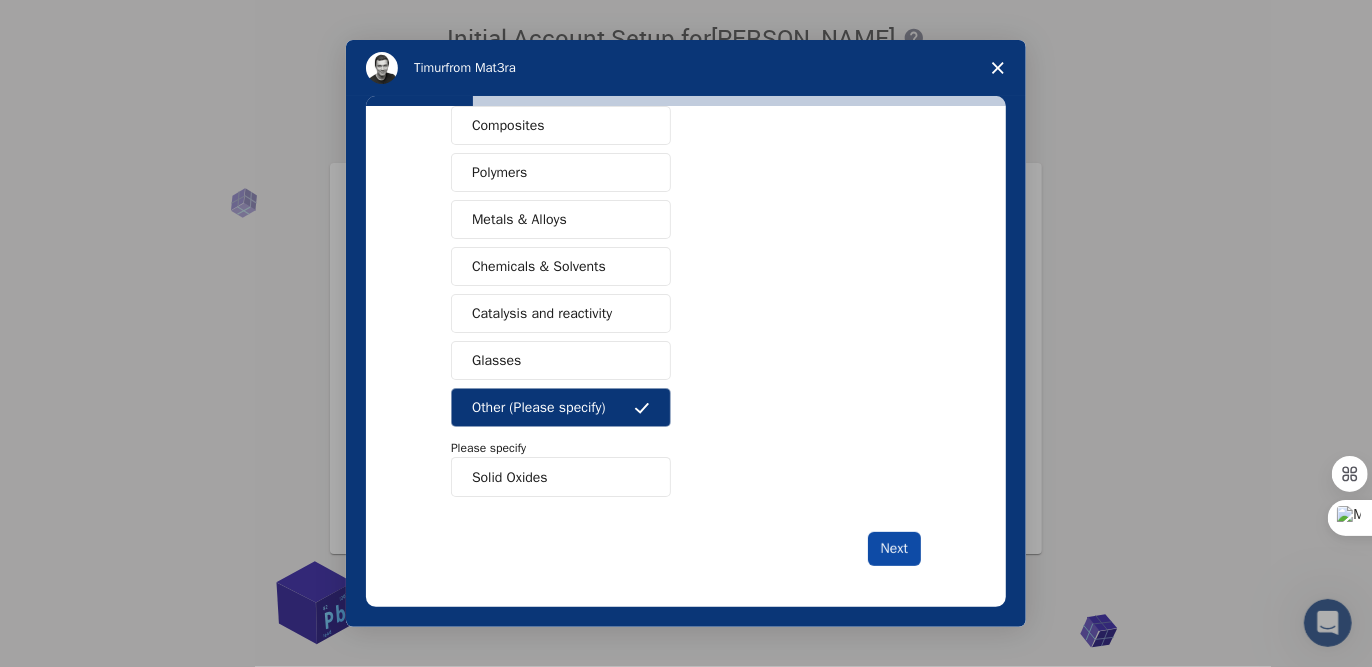 type on "Solid Oxides" 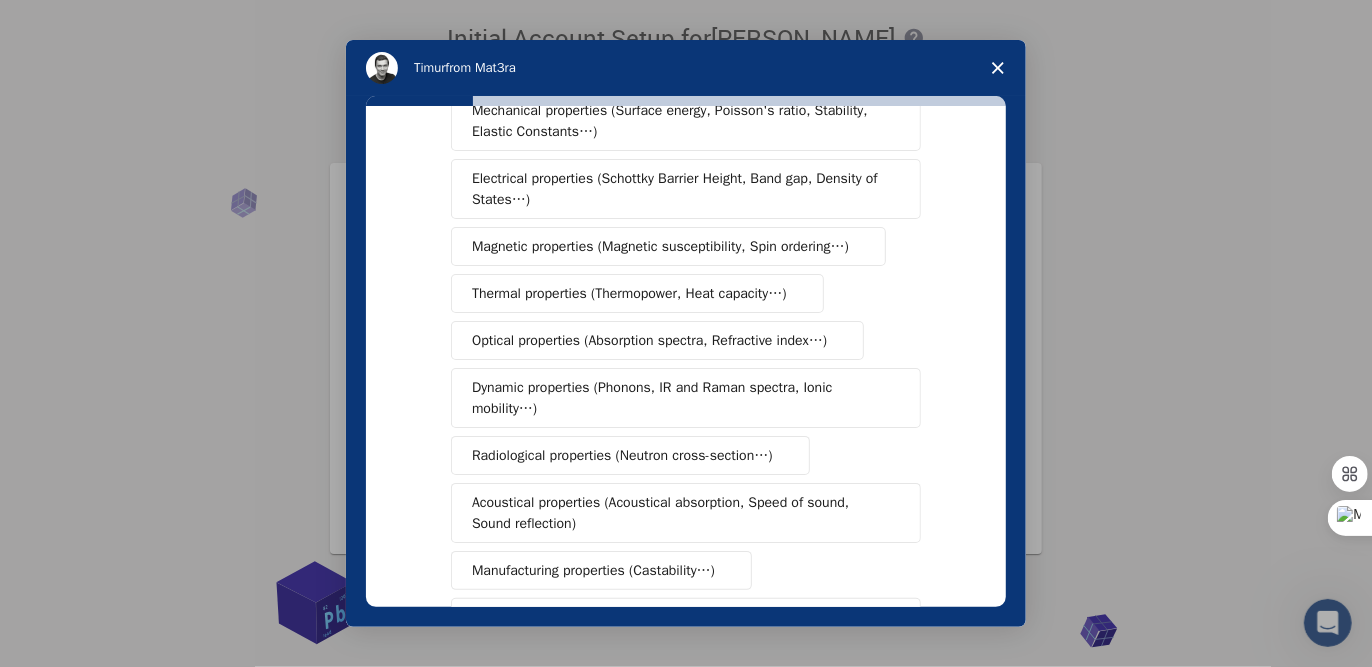 scroll, scrollTop: 90, scrollLeft: 0, axis: vertical 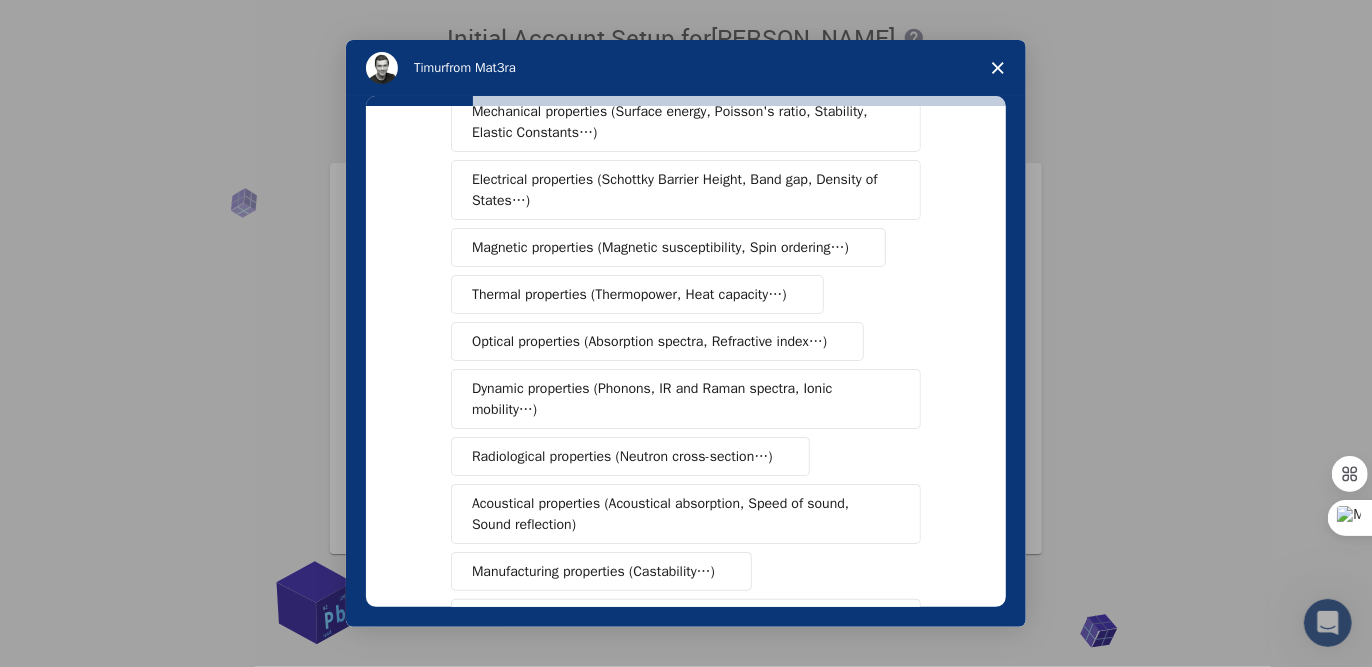 click on "Electrical properties (Schottky Barrier Height, Band gap, Density of States…)" at bounding box center (679, 190) 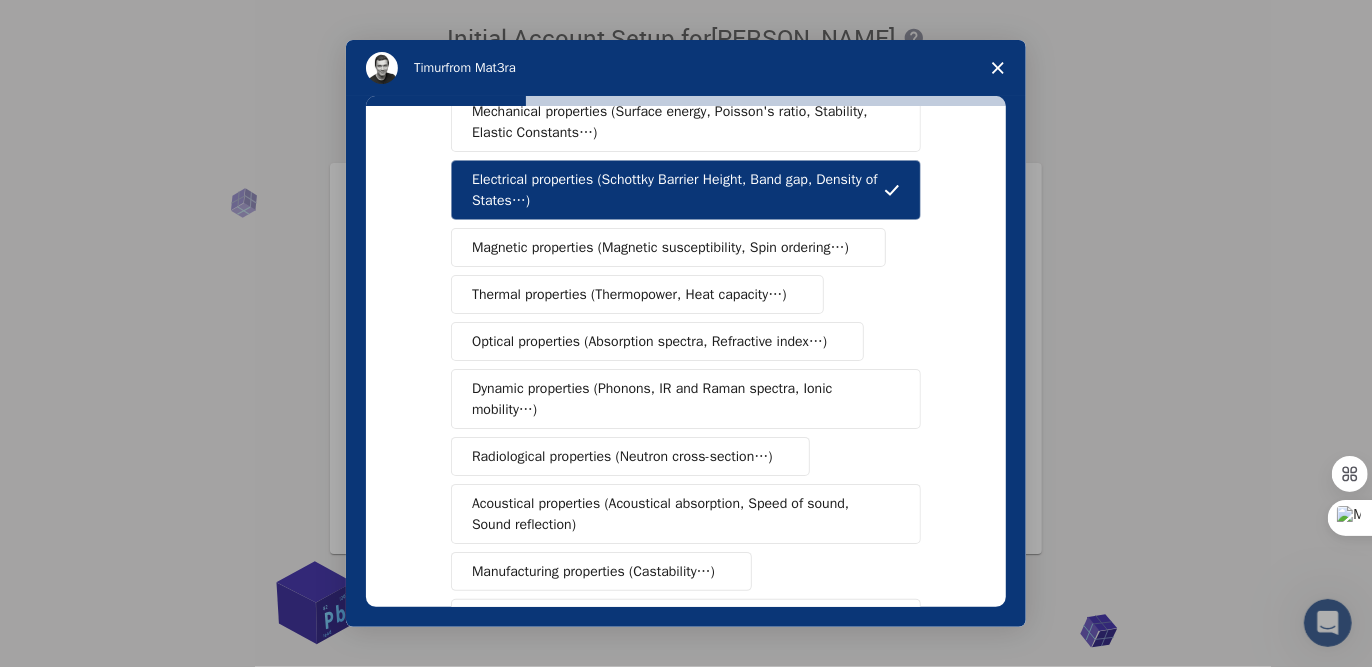 click on "Optical properties (Absorption spectra, Refractive index…)" at bounding box center [649, 341] 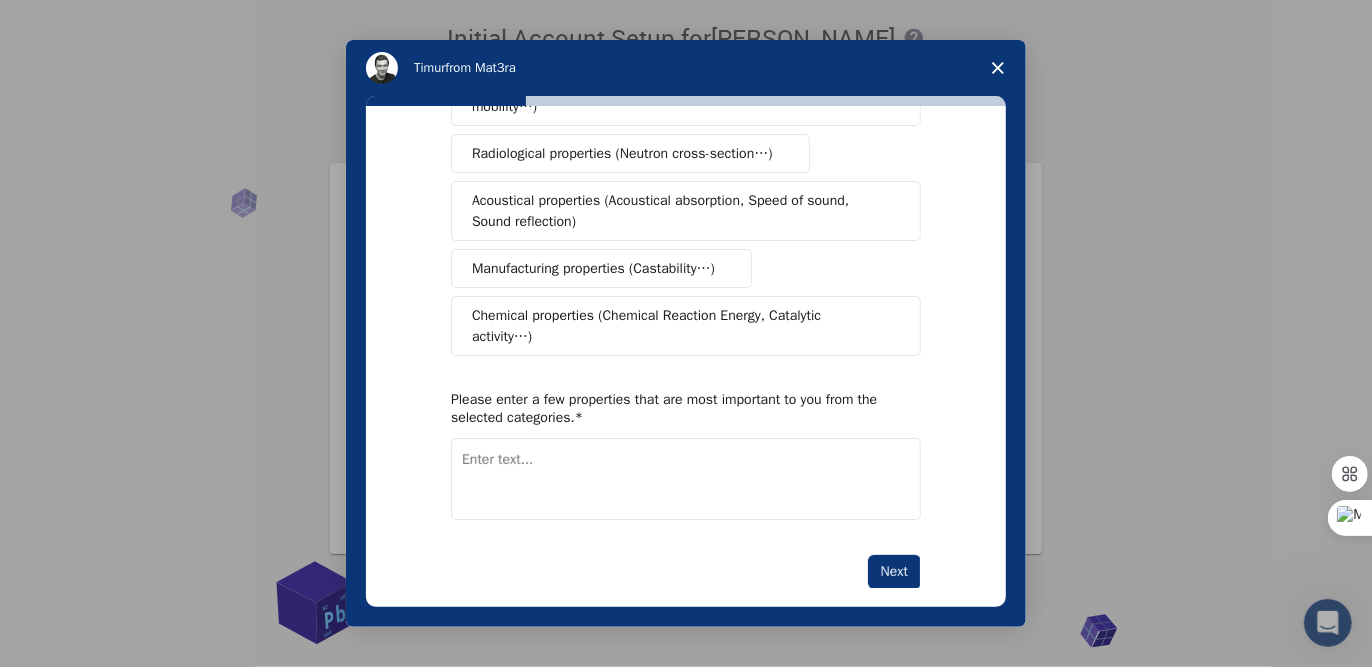 scroll, scrollTop: 396, scrollLeft: 0, axis: vertical 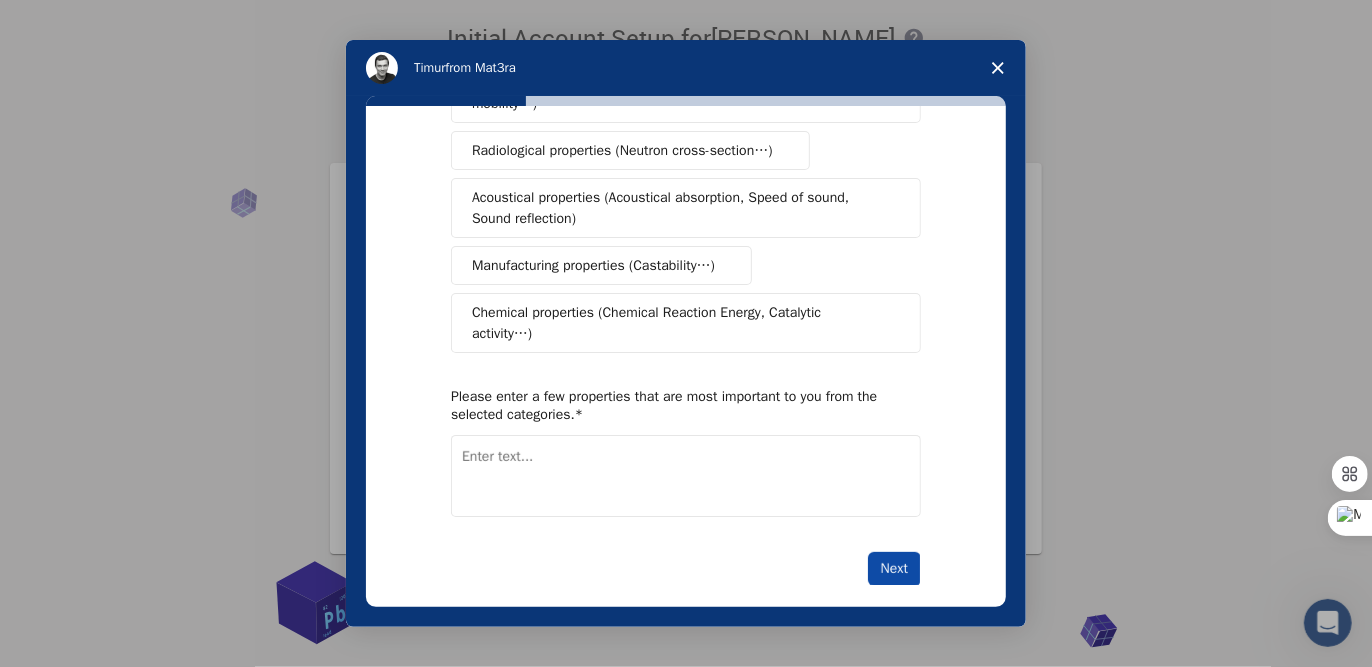 click on "Next" at bounding box center [894, 569] 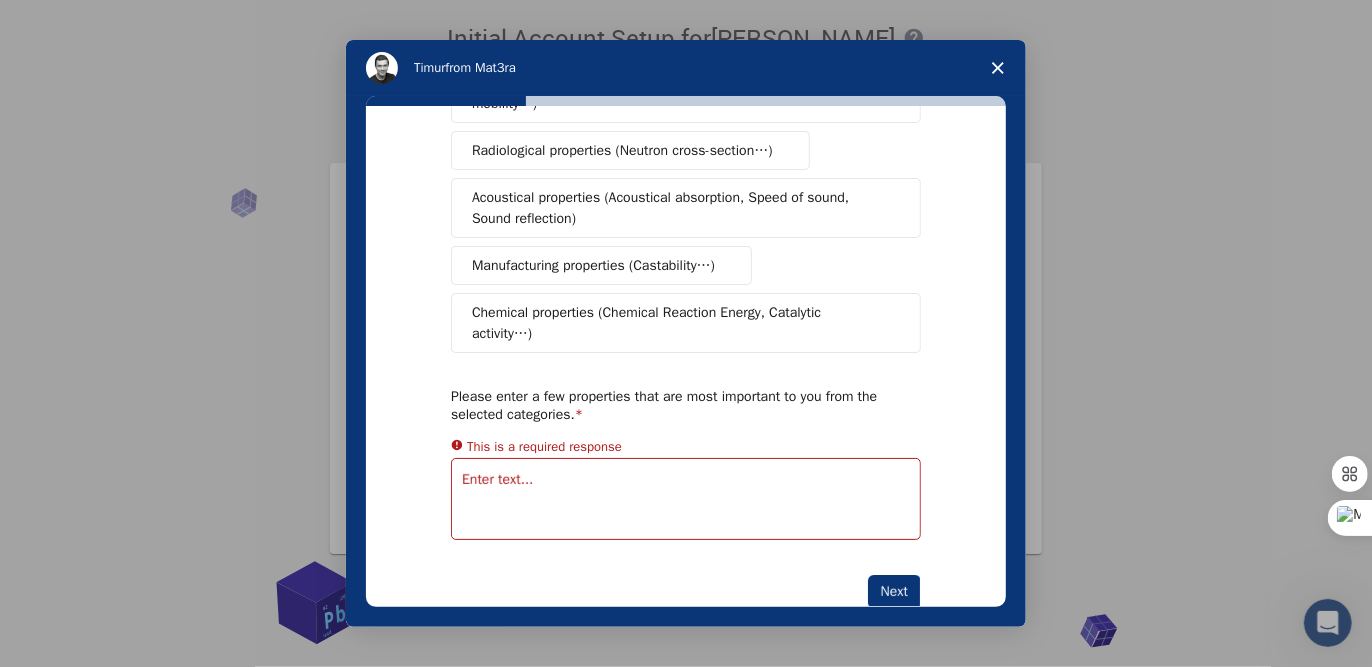 click at bounding box center [686, 499] 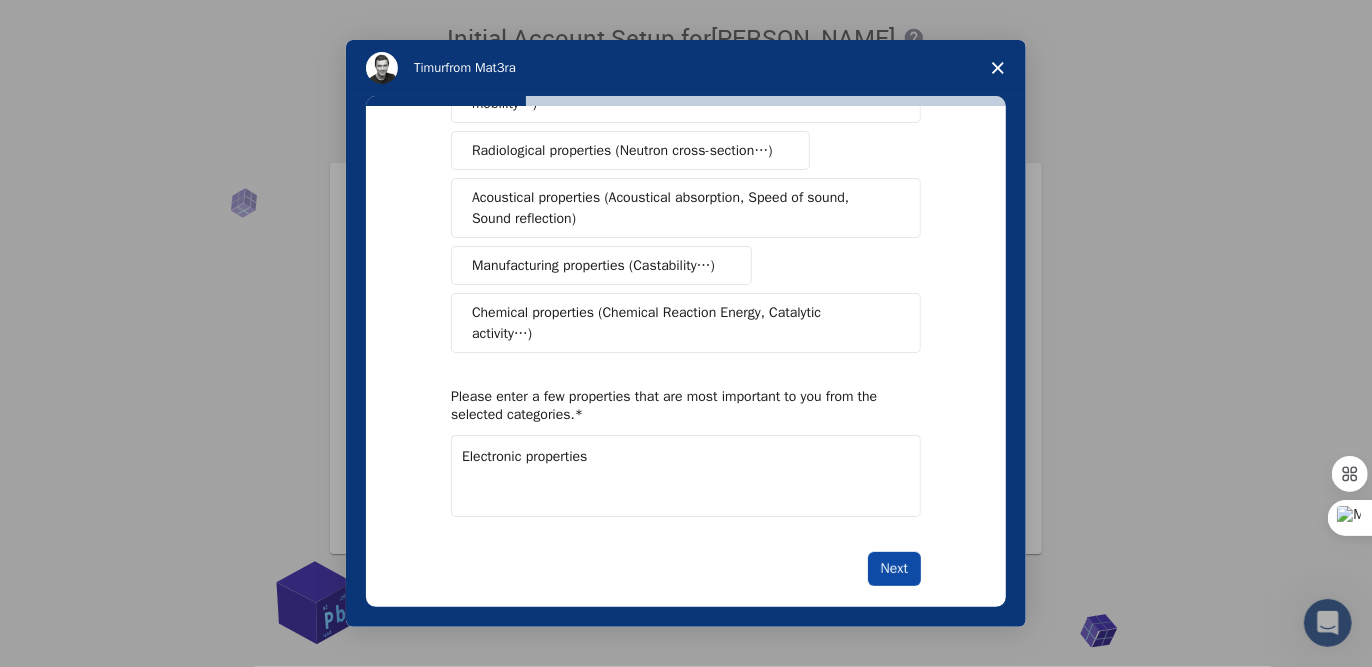 type on "Electronic properties" 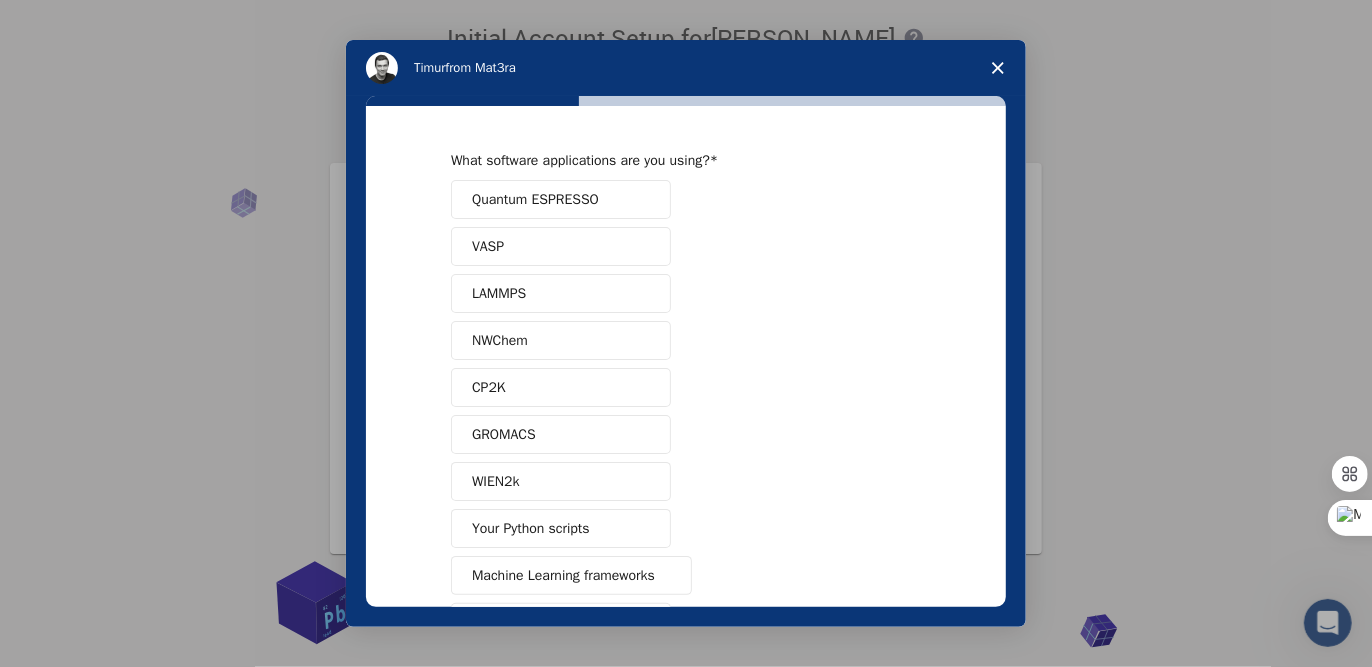 scroll, scrollTop: 0, scrollLeft: 0, axis: both 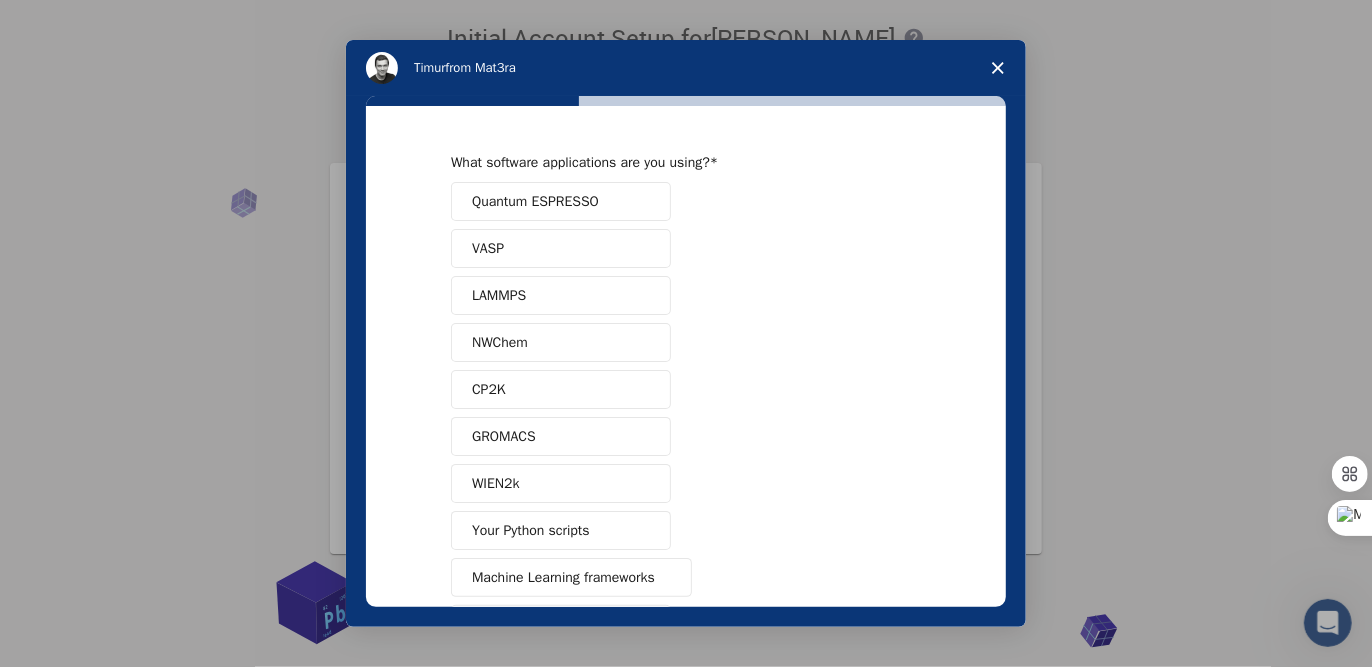click on "Quantum ESPRESSO" at bounding box center [535, 201] 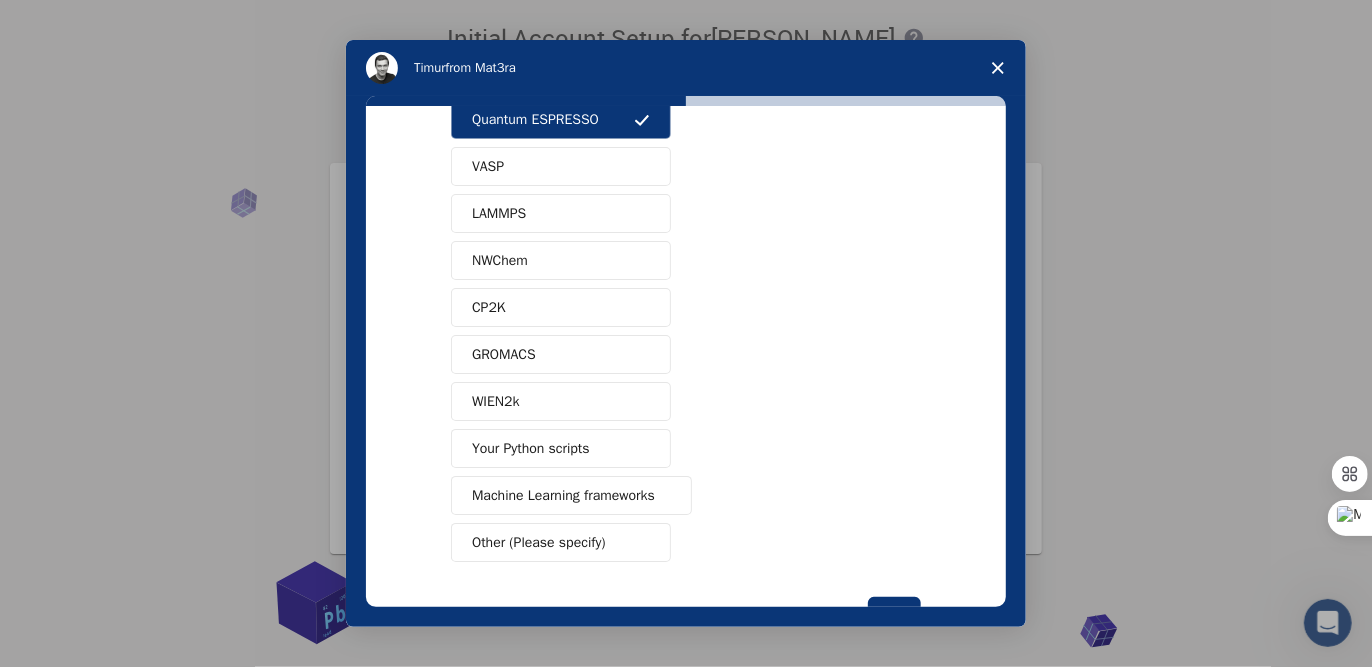 scroll, scrollTop: 148, scrollLeft: 0, axis: vertical 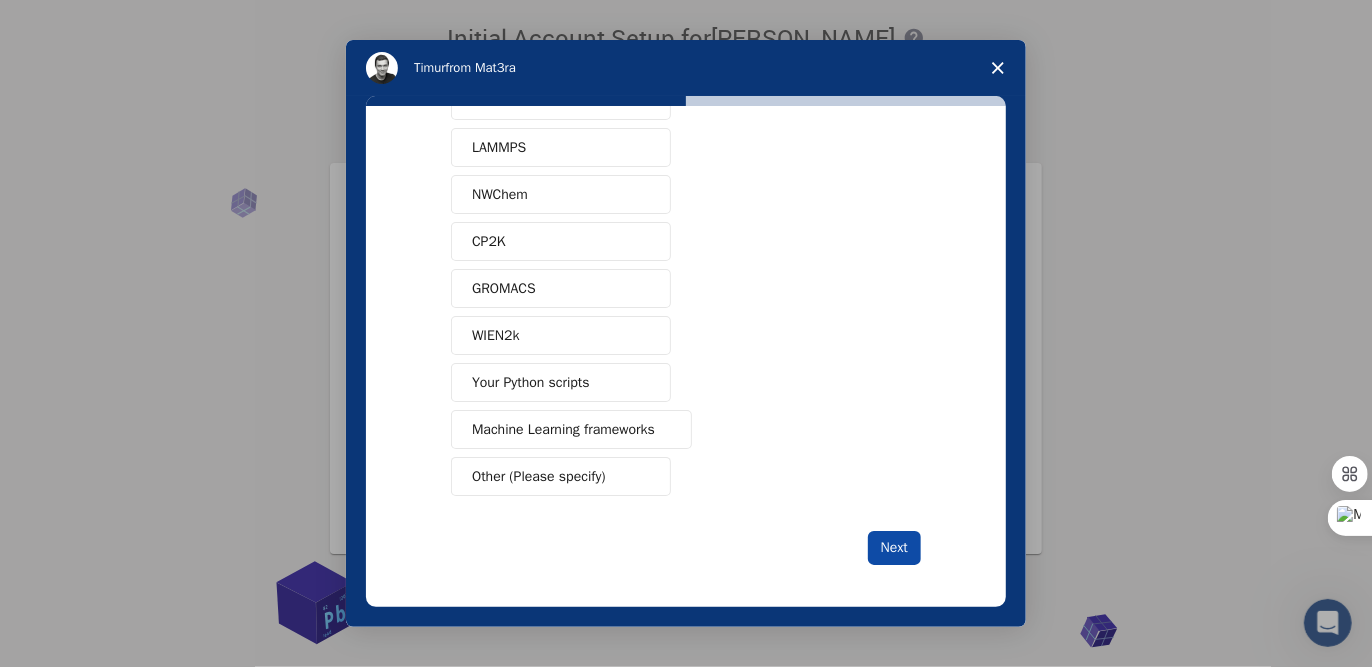 click on "Next" at bounding box center [894, 548] 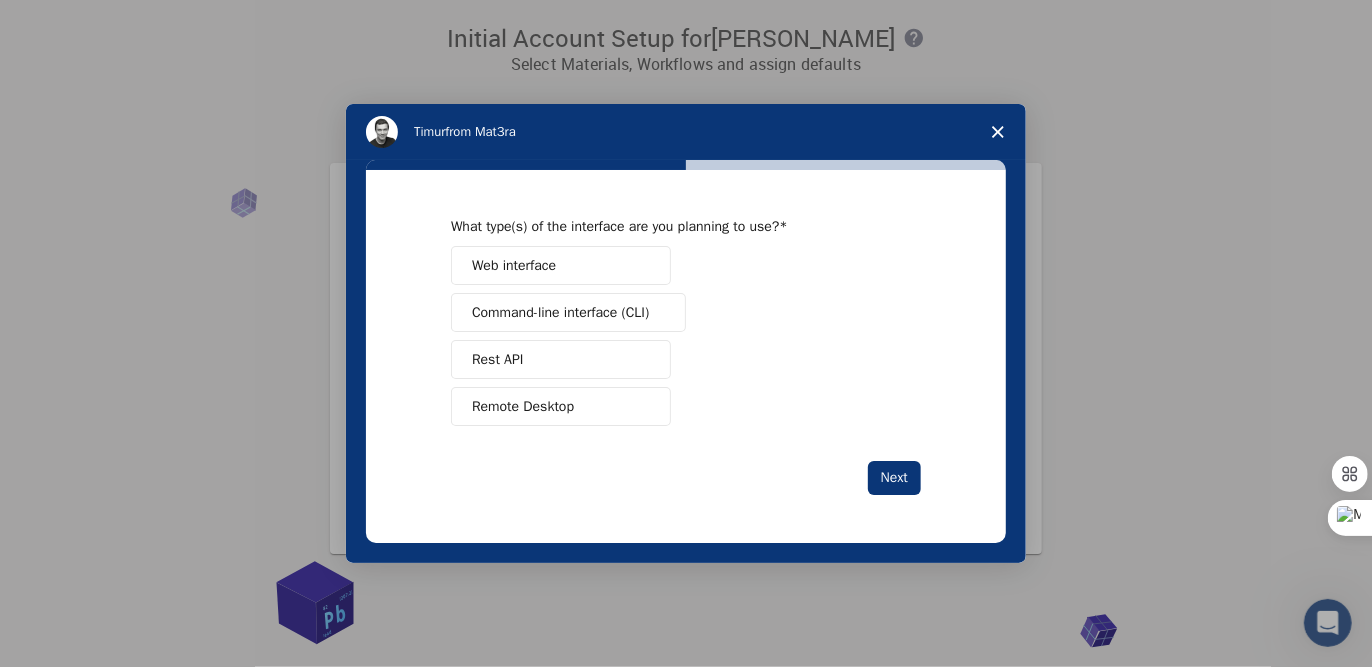 scroll, scrollTop: 0, scrollLeft: 0, axis: both 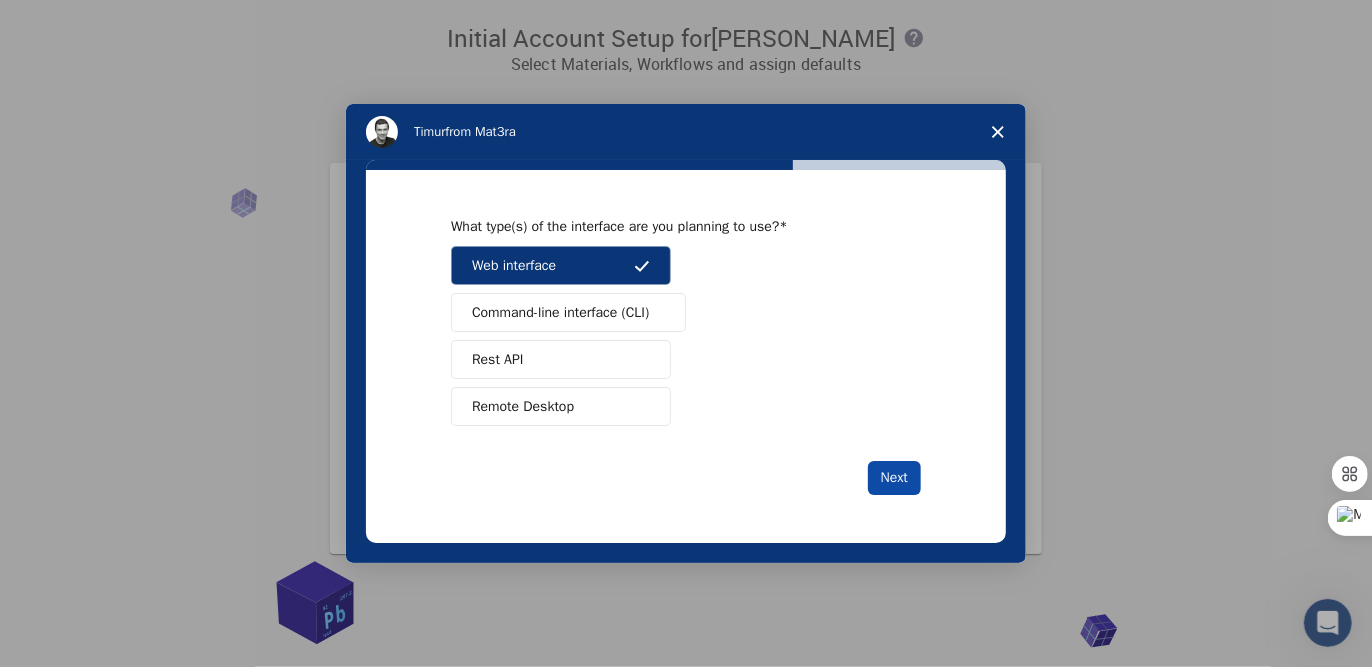 click on "Next" at bounding box center [894, 478] 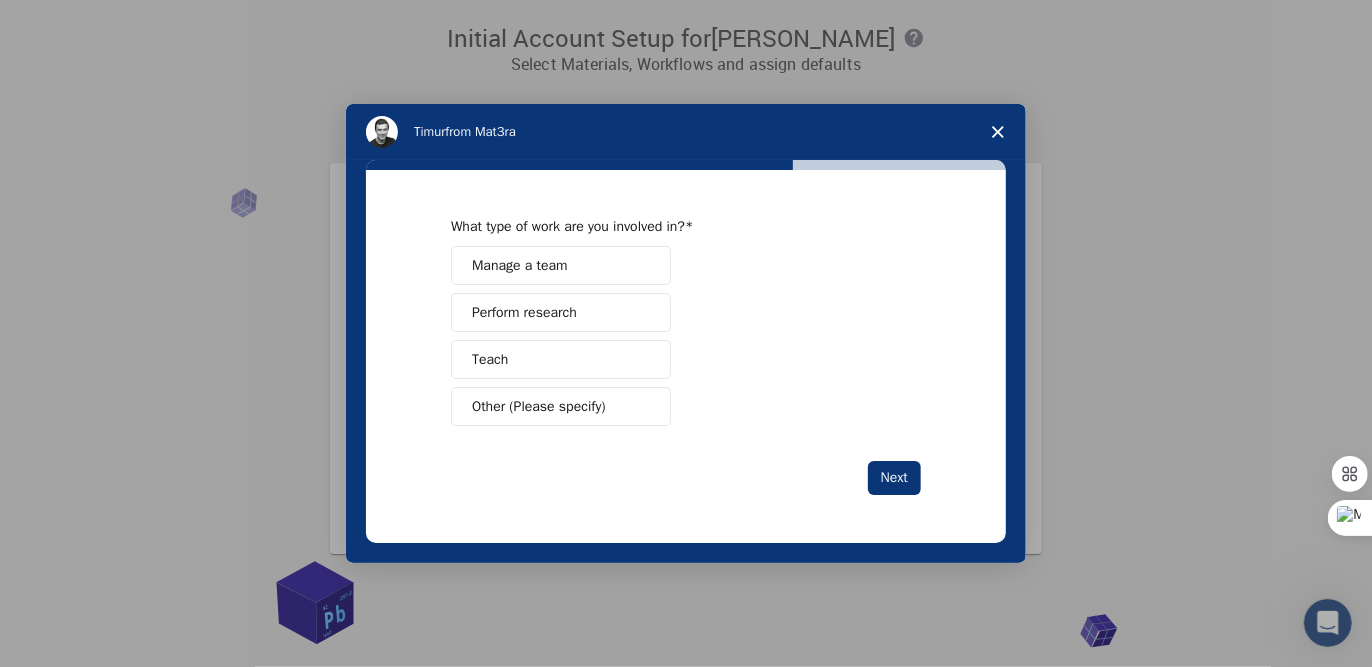 click on "Perform research" at bounding box center [561, 312] 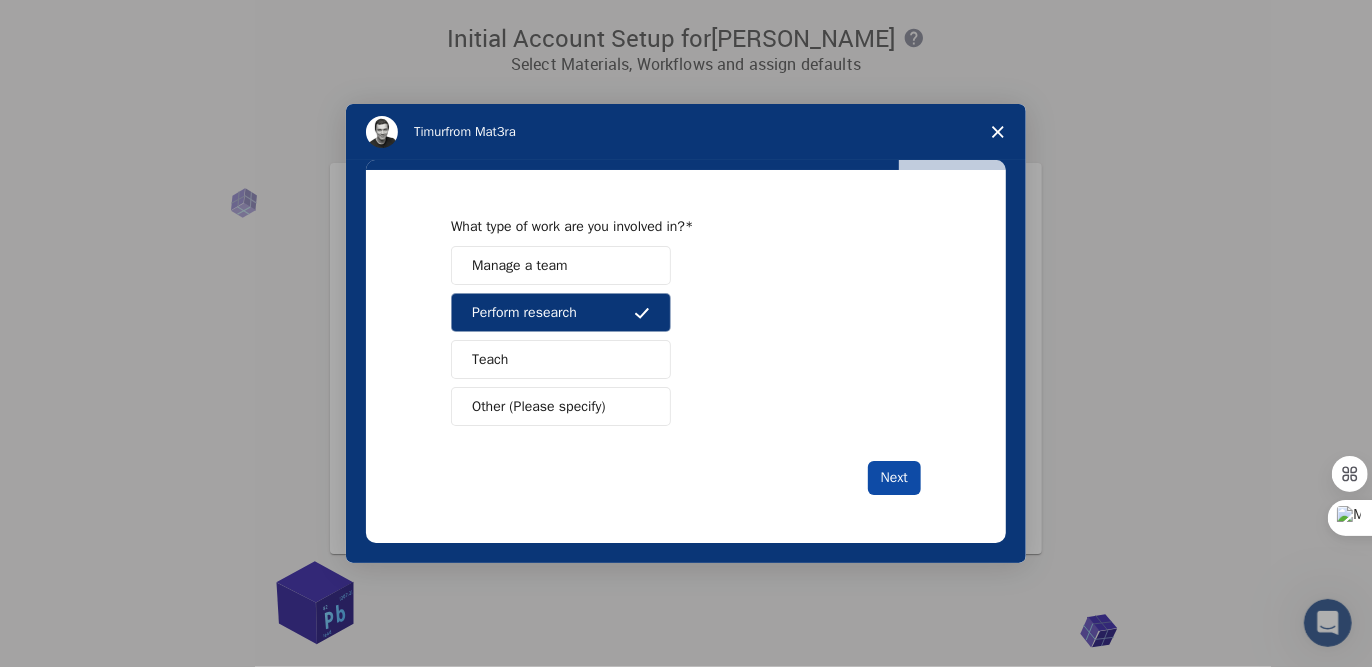 click on "Next" at bounding box center (894, 478) 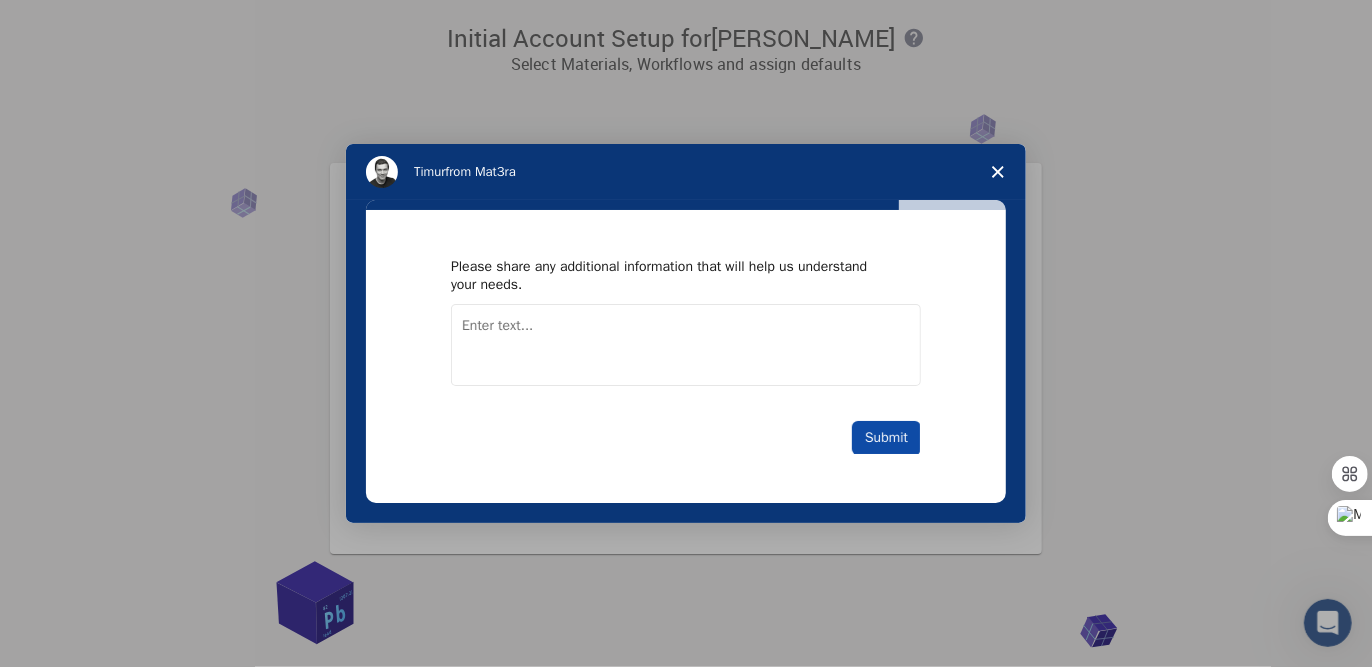 click on "Submit" at bounding box center [886, 438] 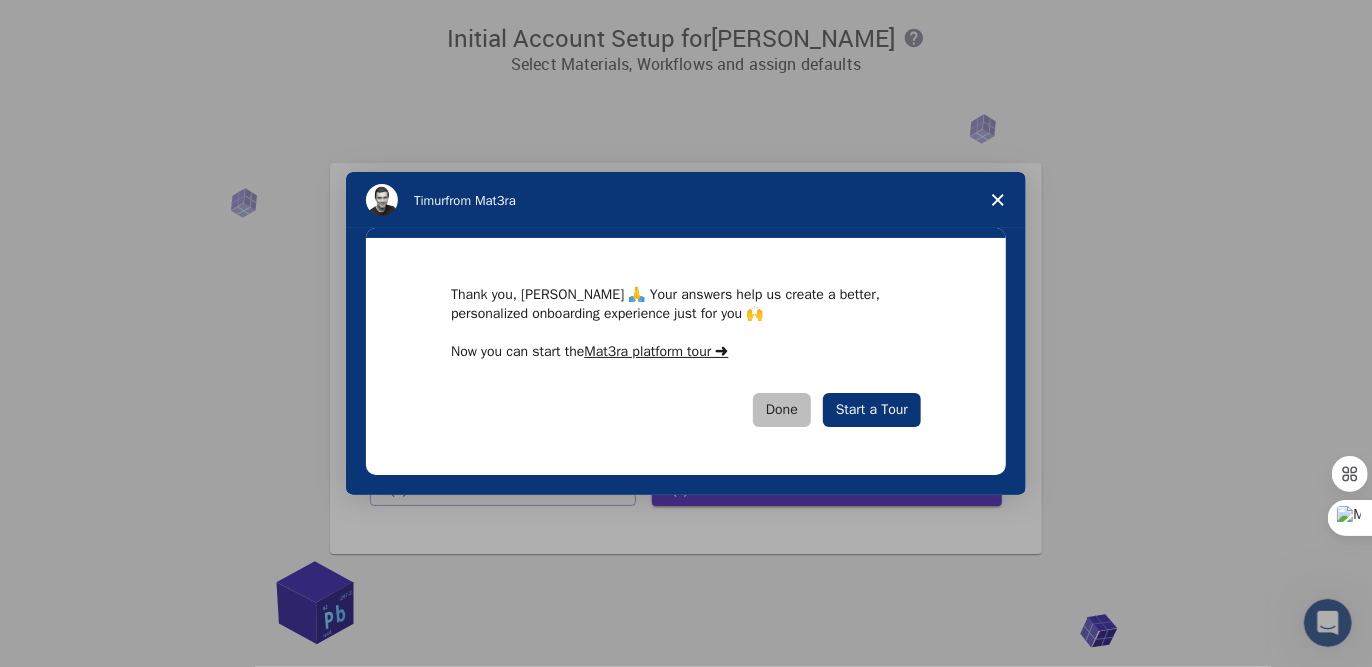 click on "Done" at bounding box center [782, 410] 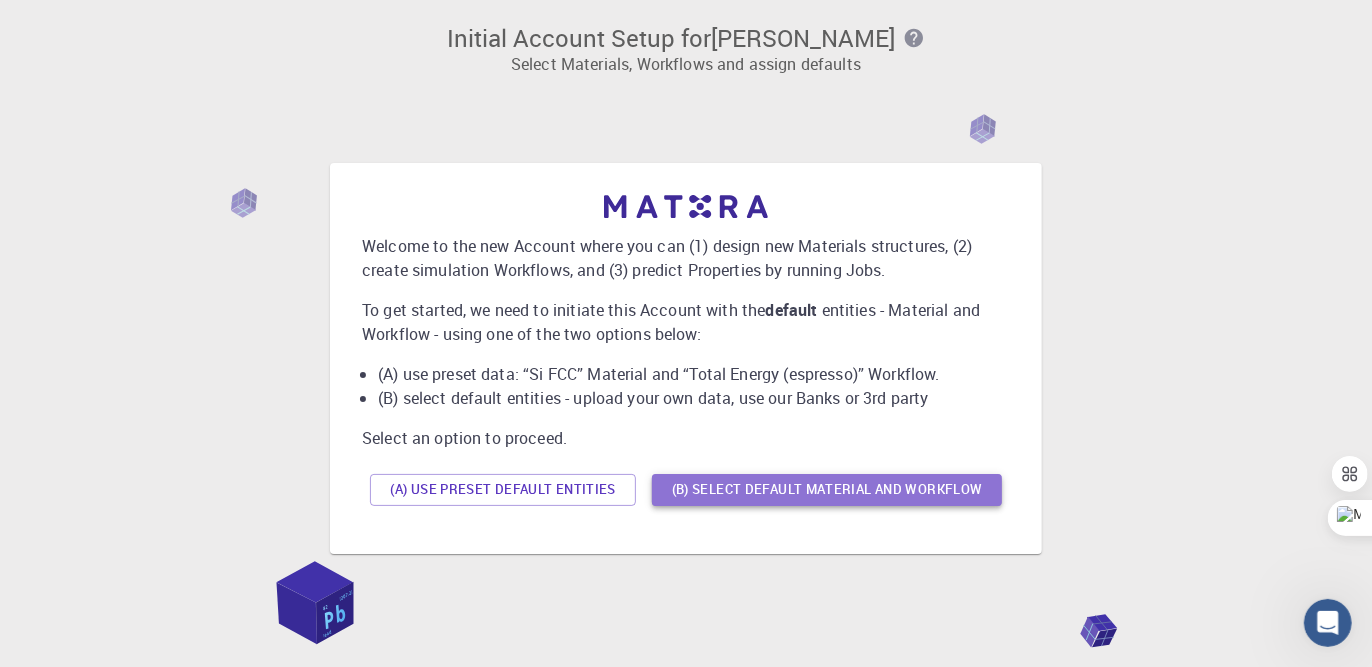 click on "(B) Select default material and workflow" at bounding box center (827, 490) 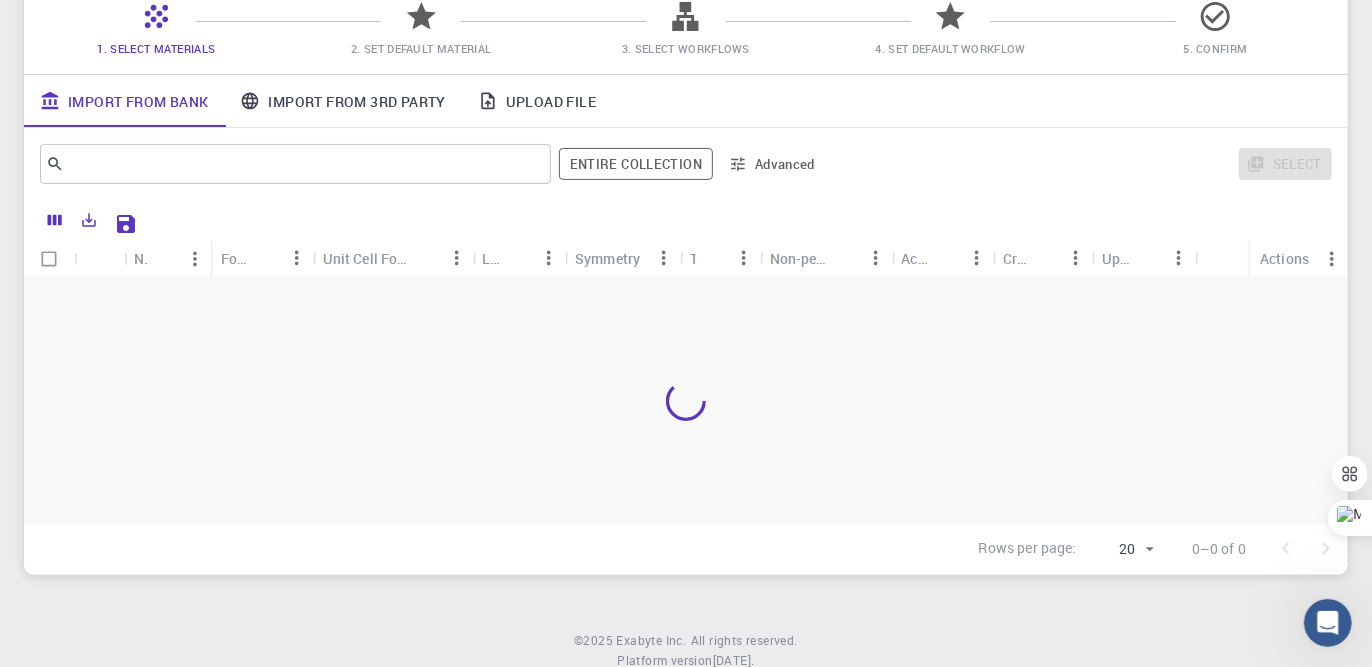 scroll, scrollTop: 181, scrollLeft: 0, axis: vertical 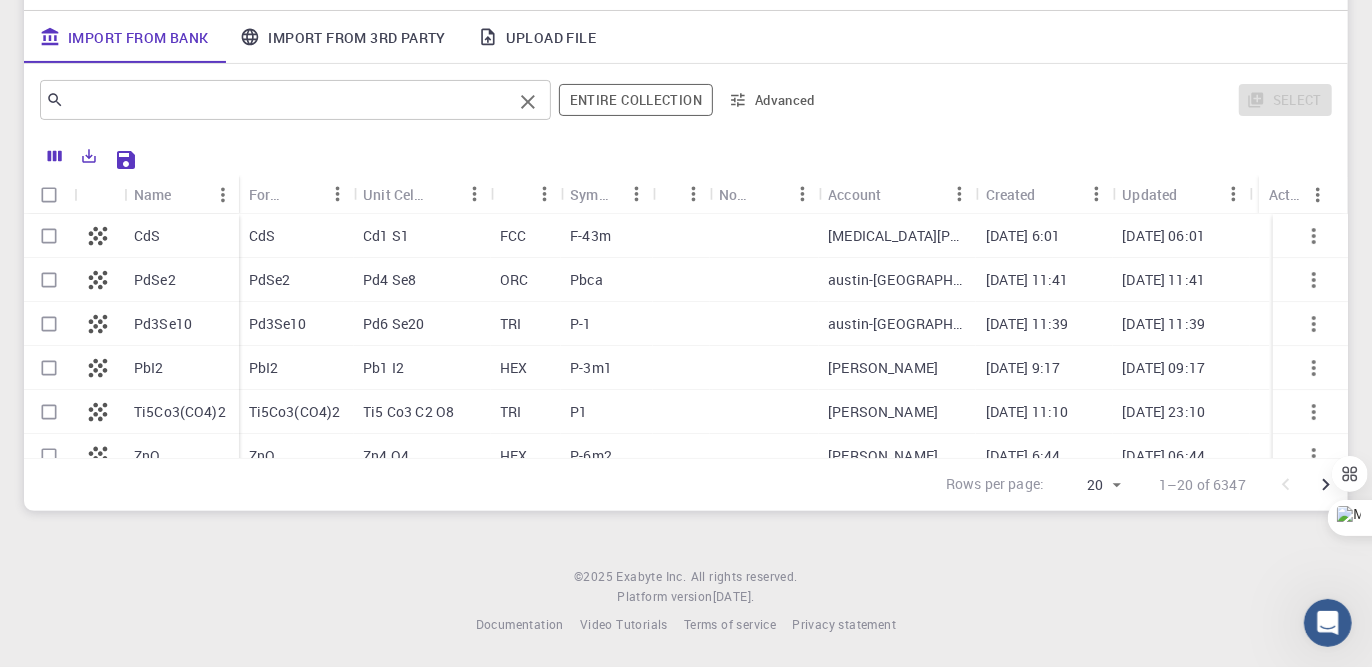 click at bounding box center [288, 100] 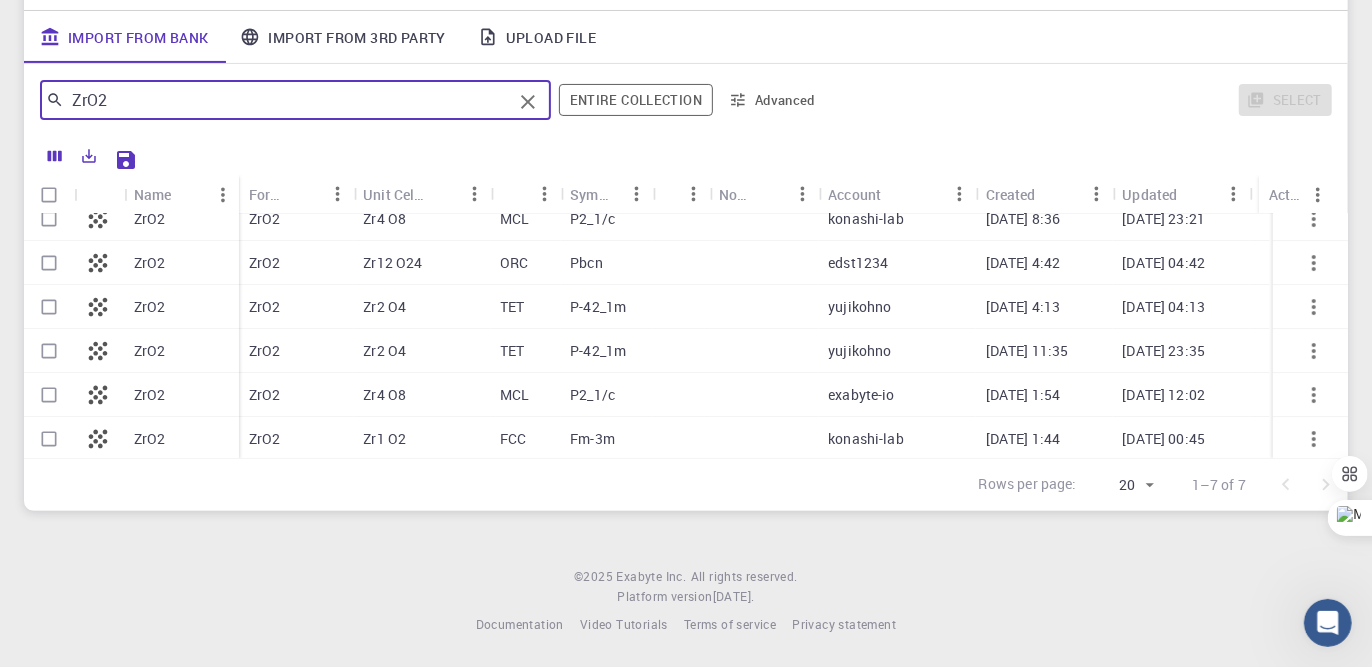 scroll, scrollTop: 63, scrollLeft: 0, axis: vertical 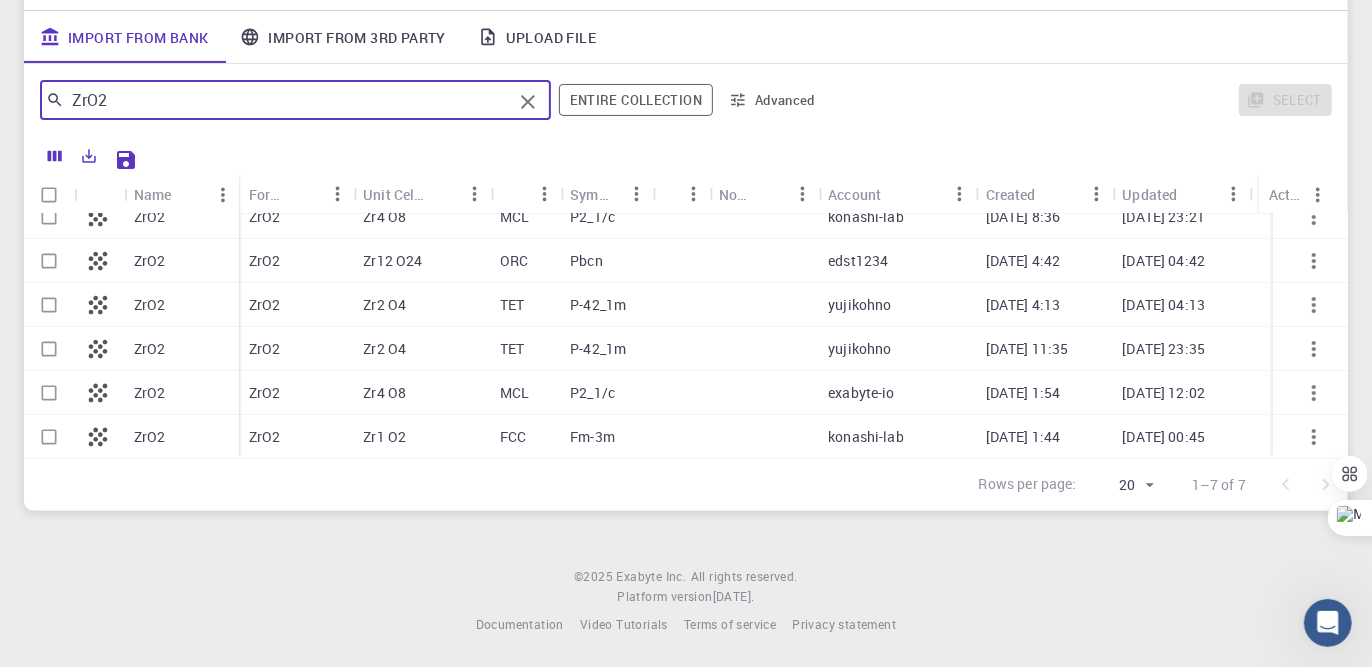 type on "ZrO2" 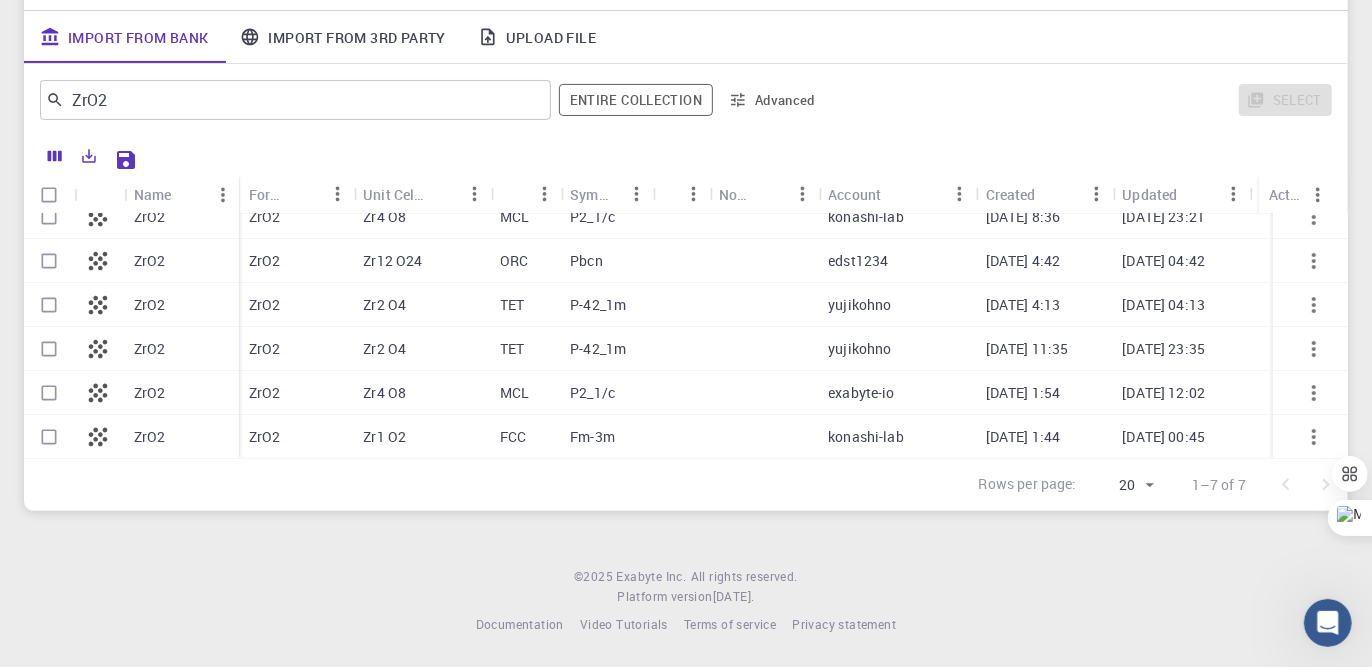 click on "ZrO2" at bounding box center [296, 437] 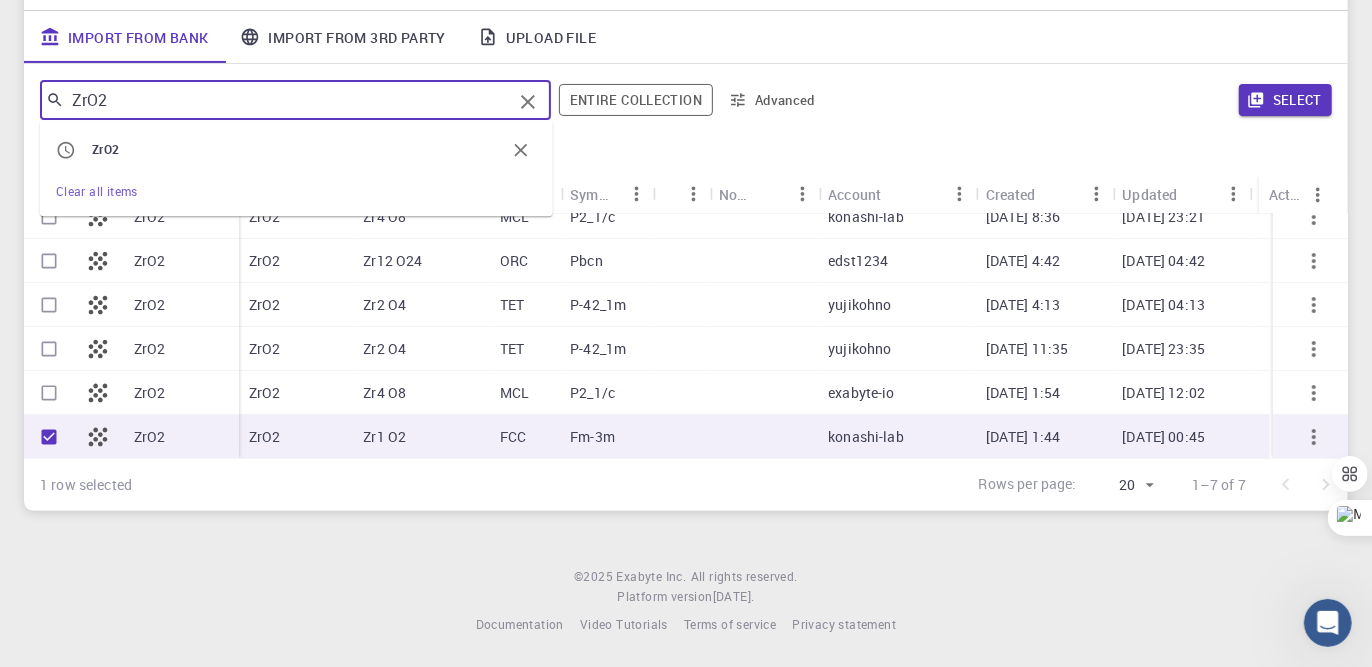 drag, startPoint x: 139, startPoint y: 104, endPoint x: 59, endPoint y: 98, distance: 80.224686 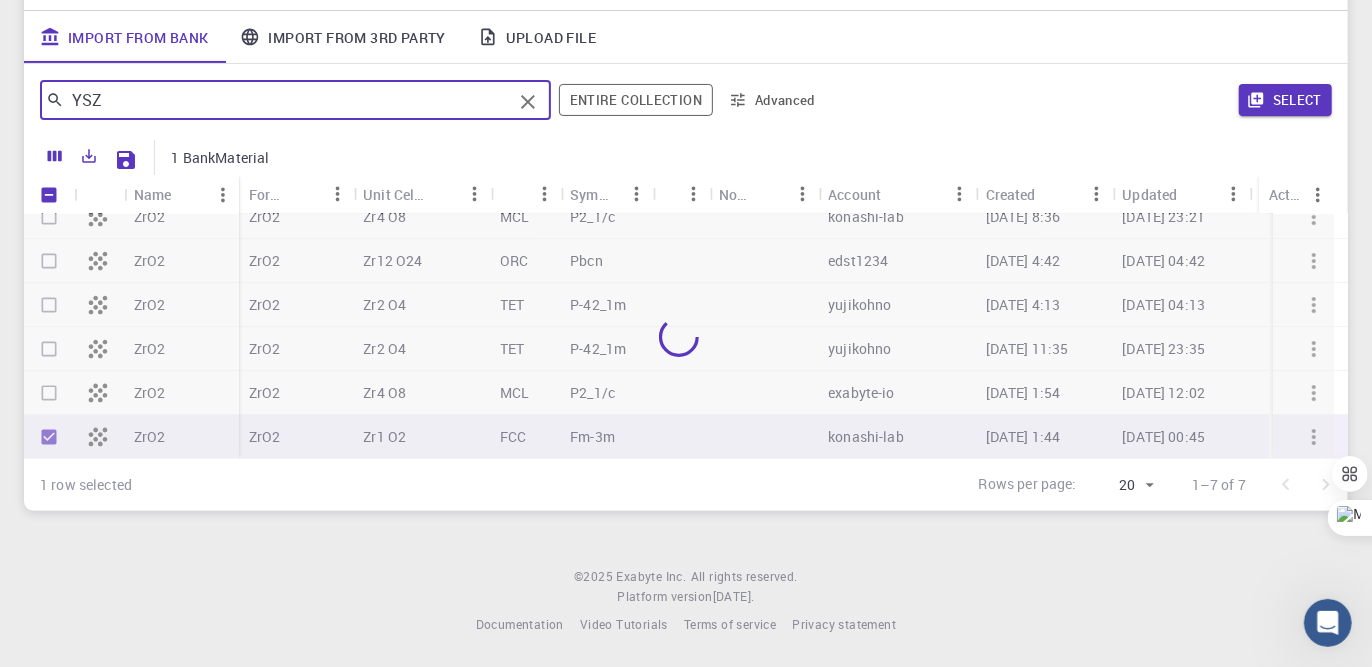 type on "YSZ" 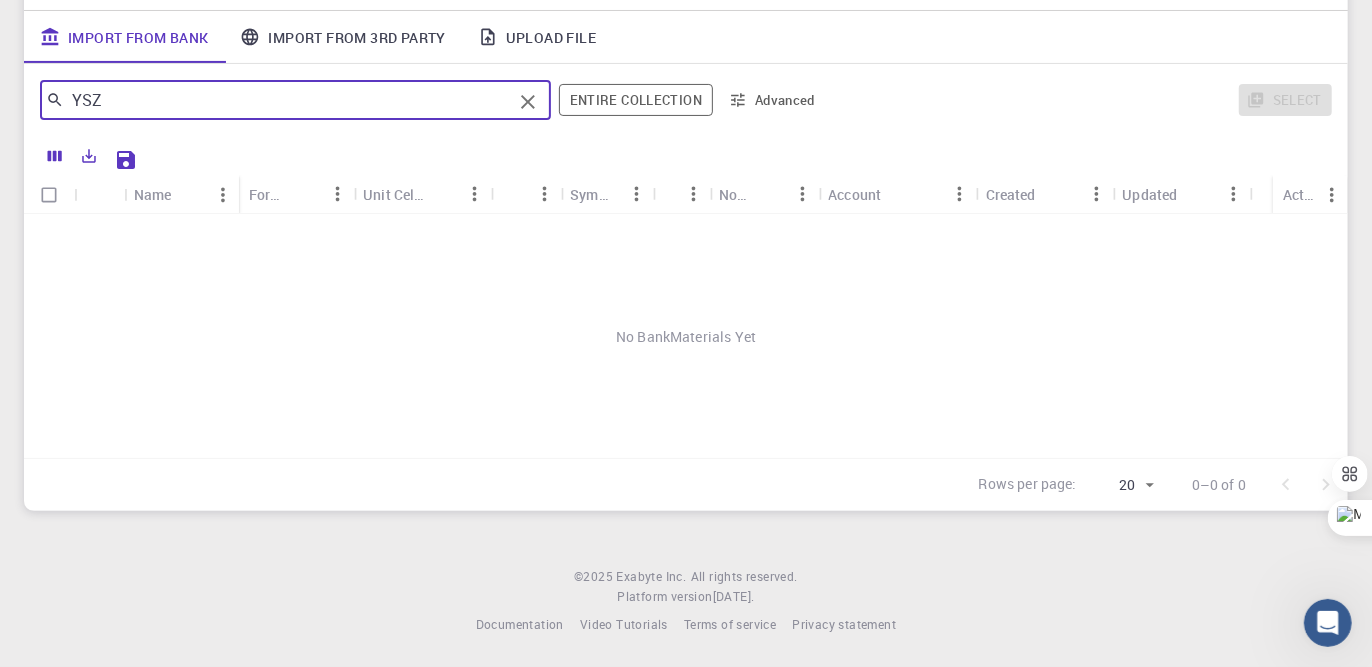 scroll, scrollTop: 0, scrollLeft: 0, axis: both 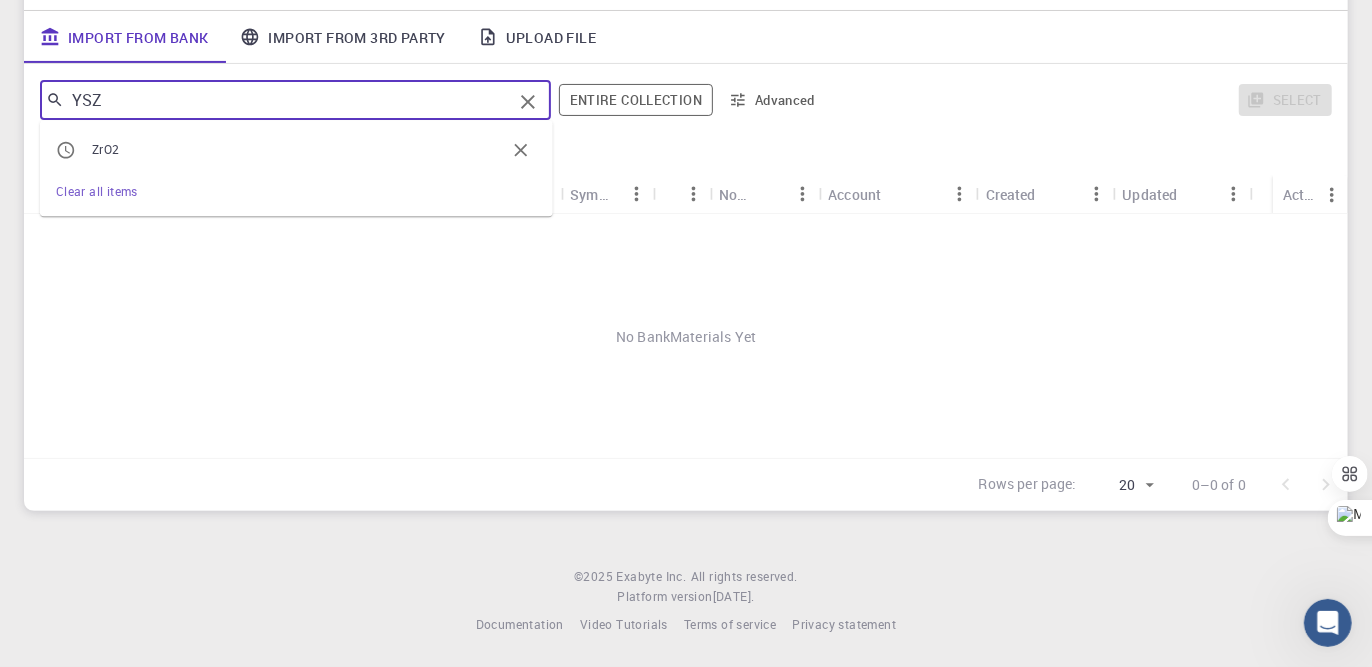 click on "ZrO2" at bounding box center [106, 150] 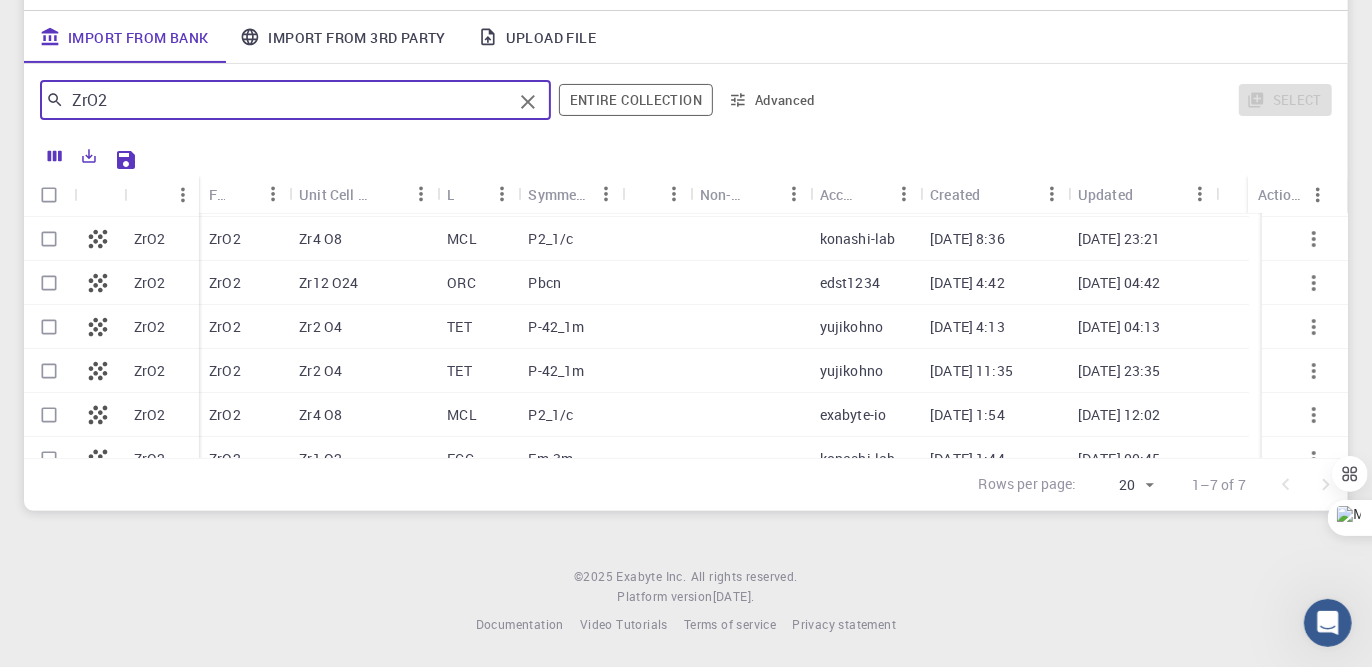 scroll, scrollTop: 63, scrollLeft: 0, axis: vertical 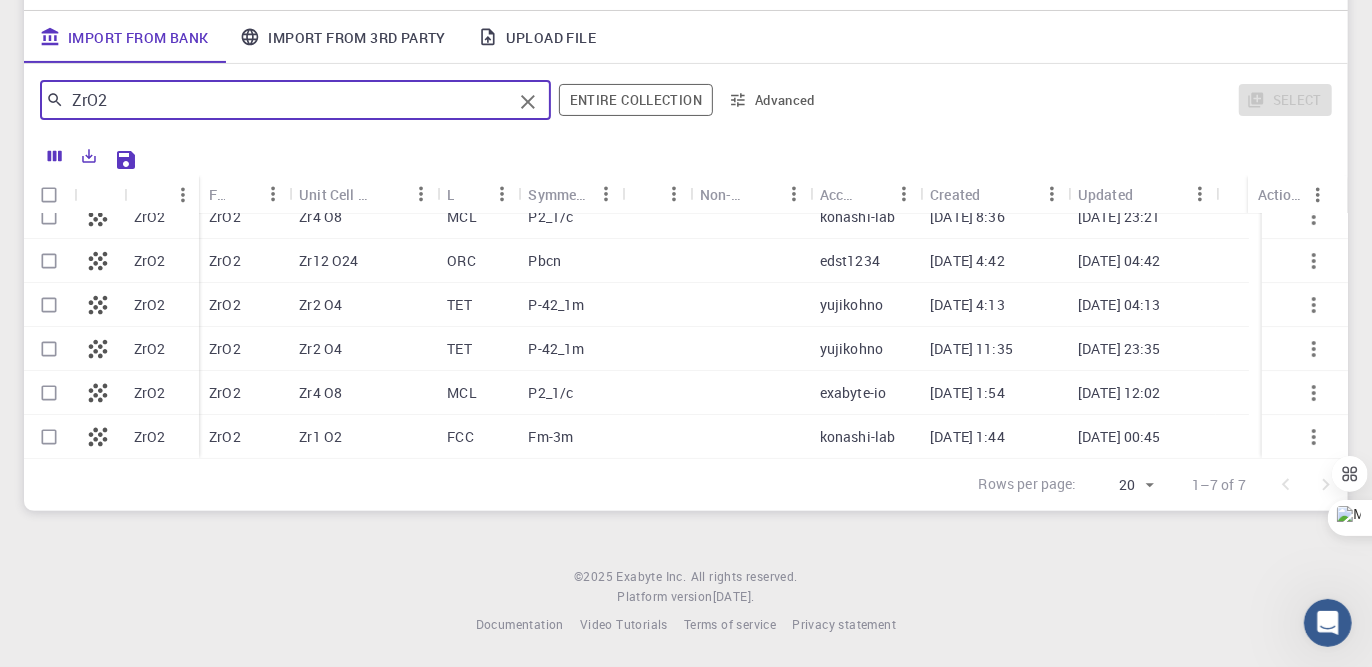 click on "Fm-3m" at bounding box center (551, 437) 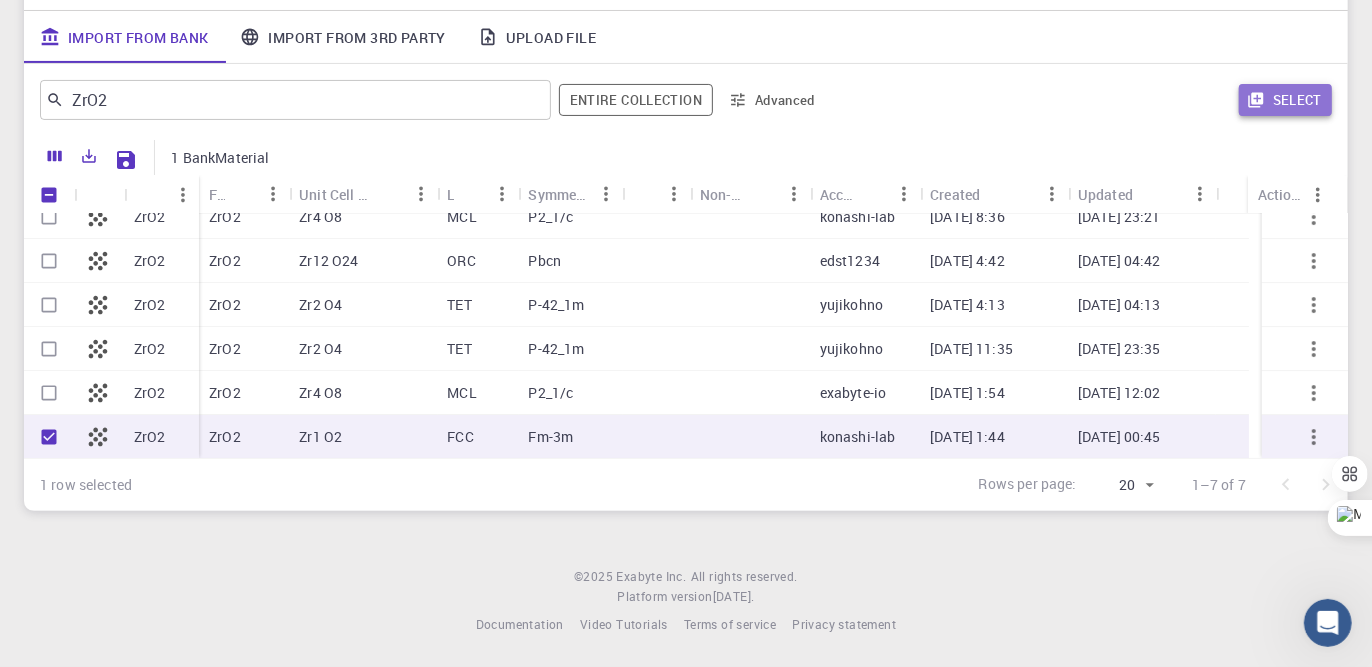 click on "Select" at bounding box center [1285, 100] 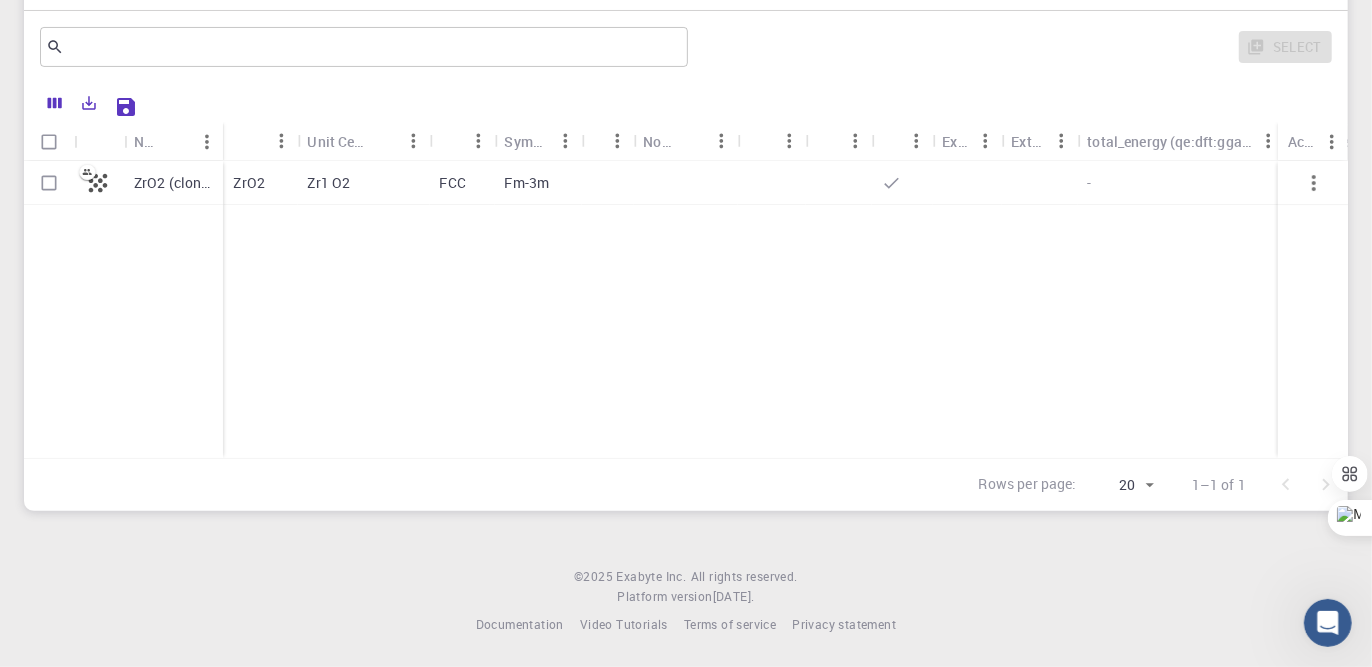 click on "ZrO2" at bounding box center (260, 183) 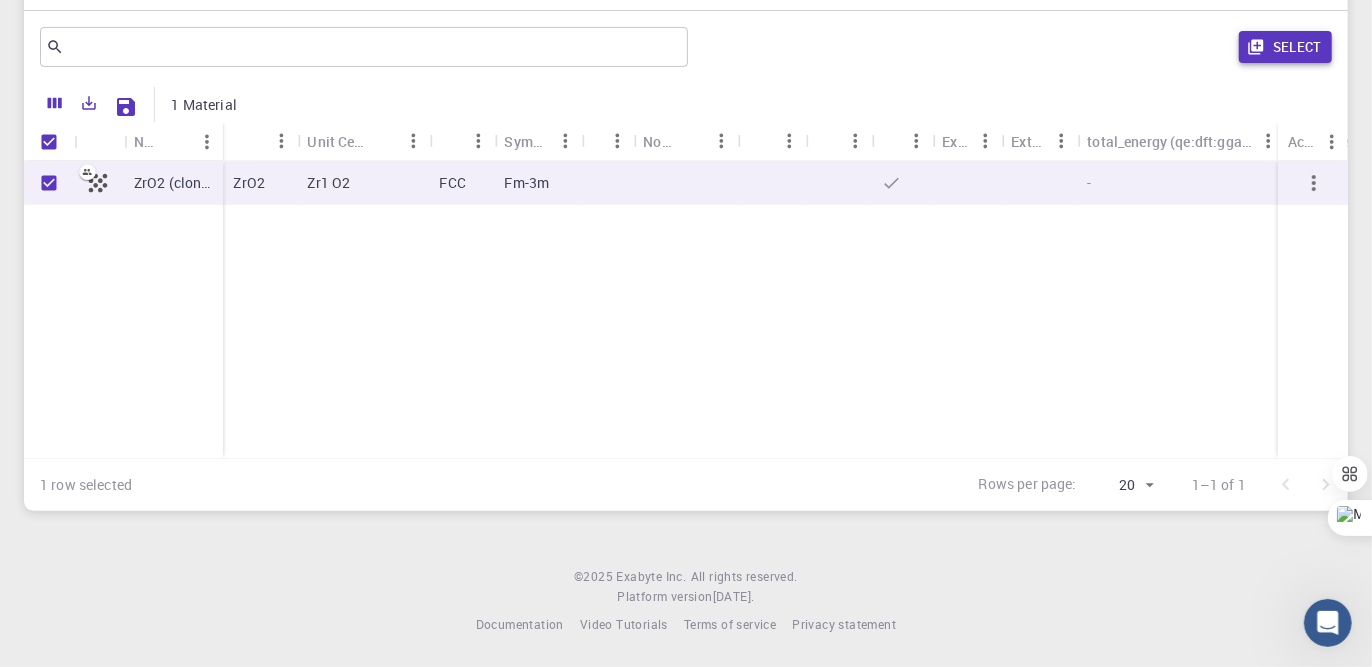 click on "Select" at bounding box center [1285, 47] 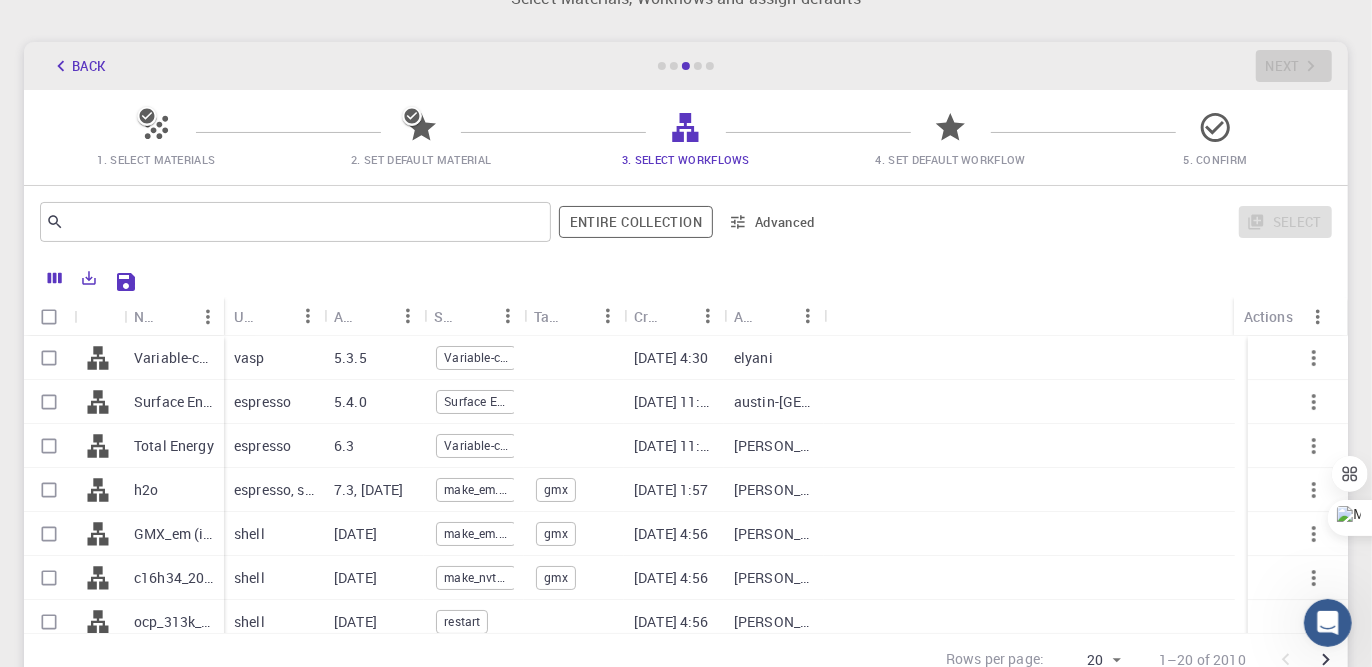 scroll, scrollTop: 241, scrollLeft: 0, axis: vertical 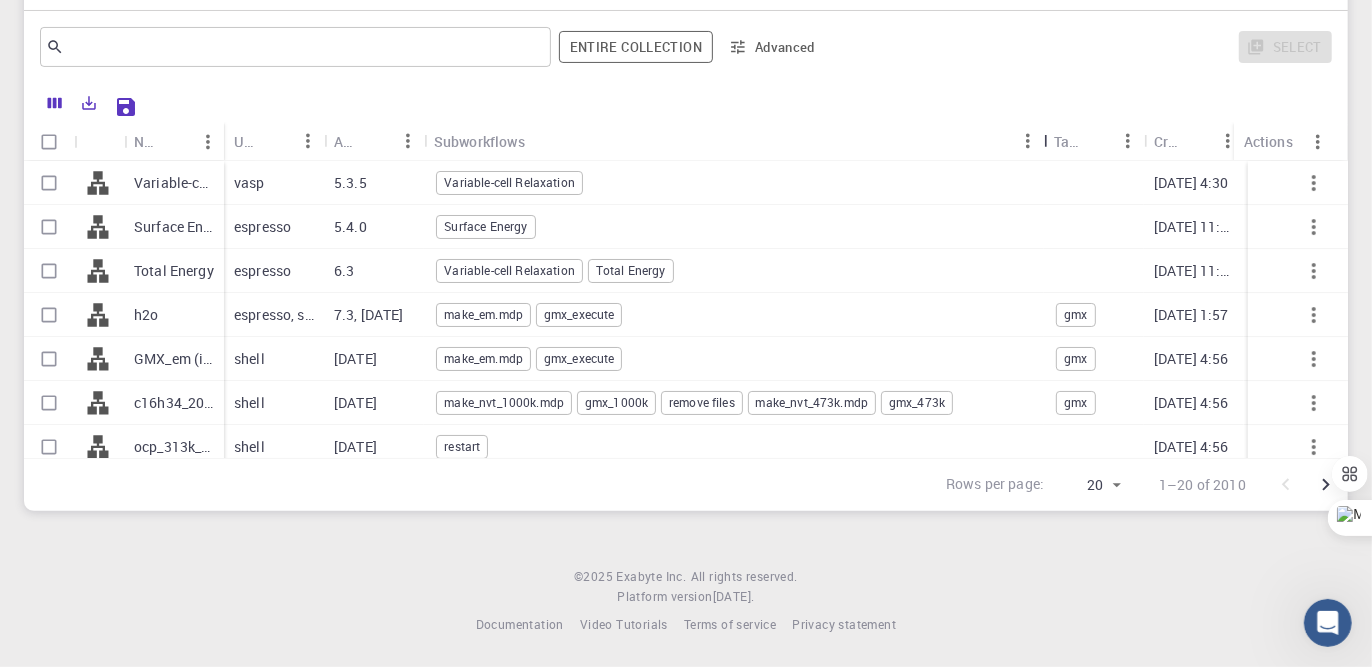 drag, startPoint x: 524, startPoint y: 138, endPoint x: 1044, endPoint y: 193, distance: 522.9006 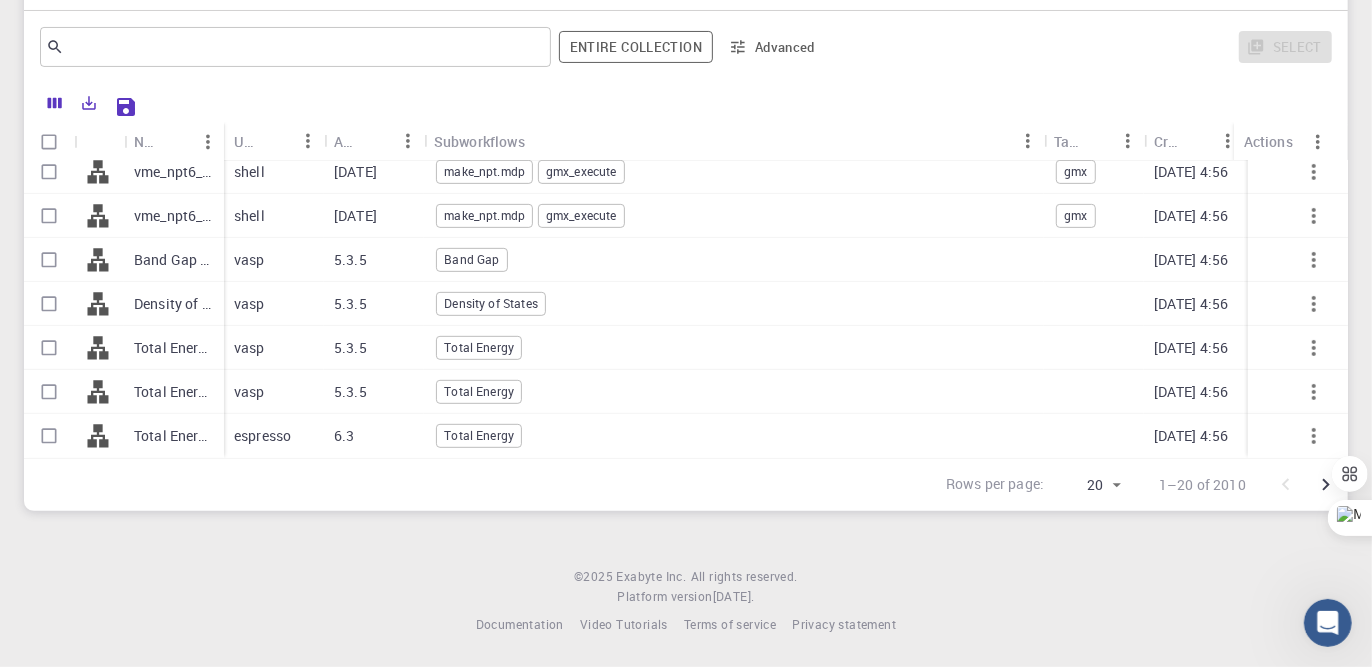 scroll, scrollTop: 596, scrollLeft: 0, axis: vertical 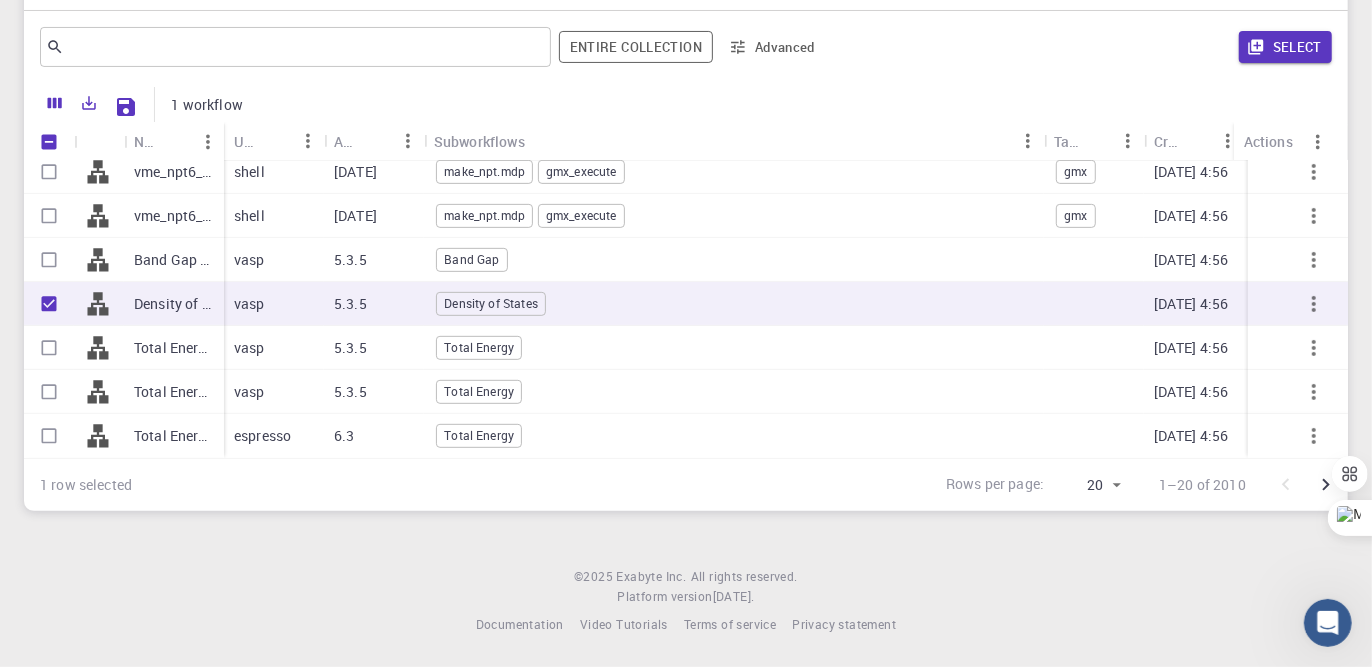 click on "Density of States" at bounding box center (734, 304) 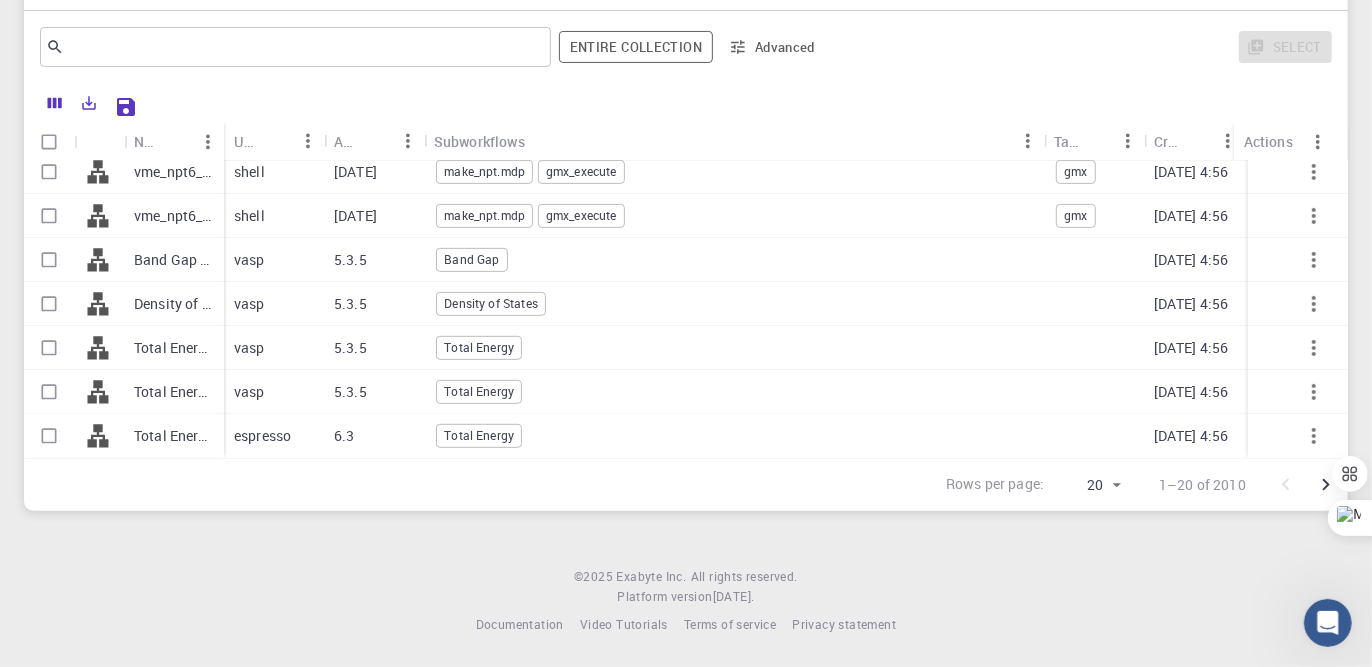 click on "Density of States" at bounding box center [734, 304] 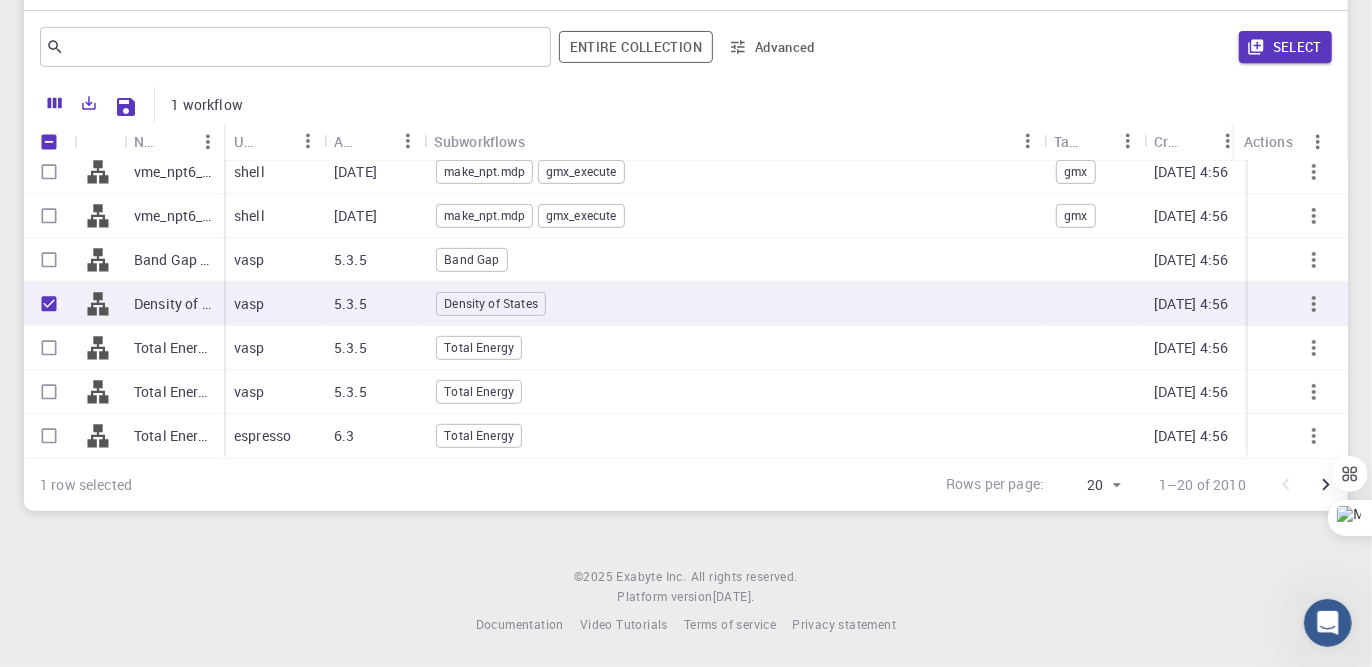 click on "Density of States (clone) (clone)" at bounding box center (174, 304) 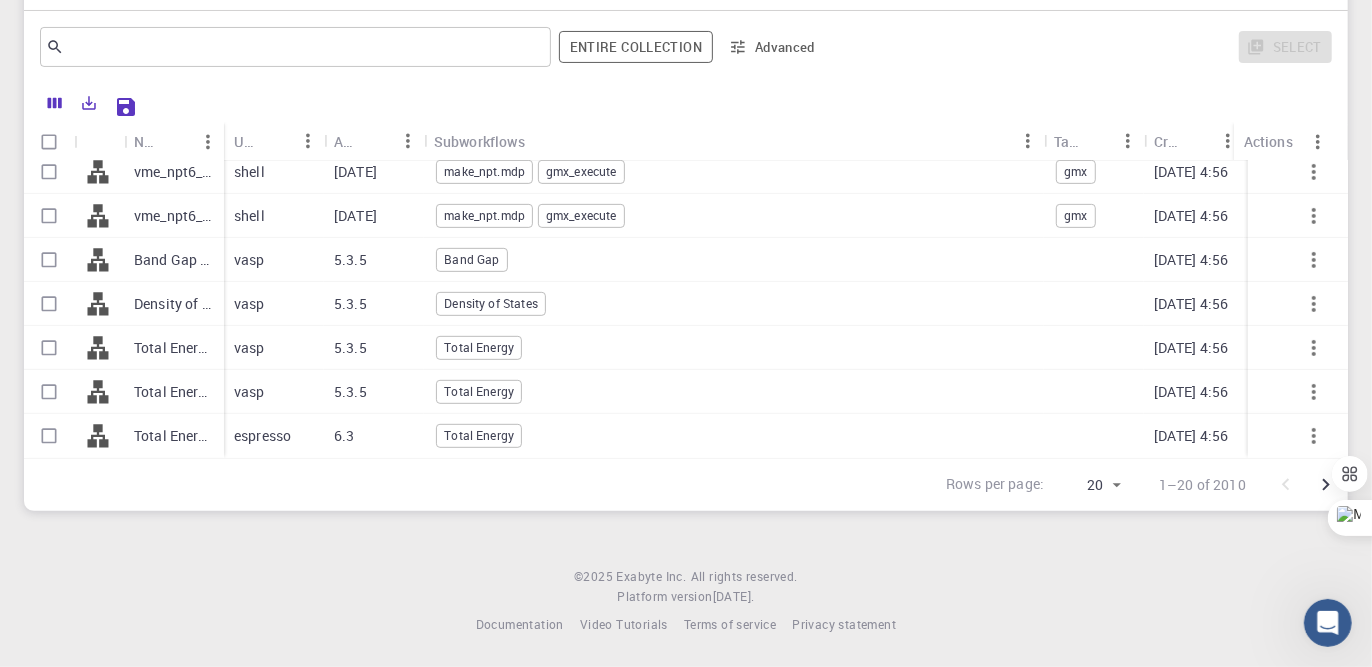 click on "Density of States (clone) (clone)" at bounding box center [174, 304] 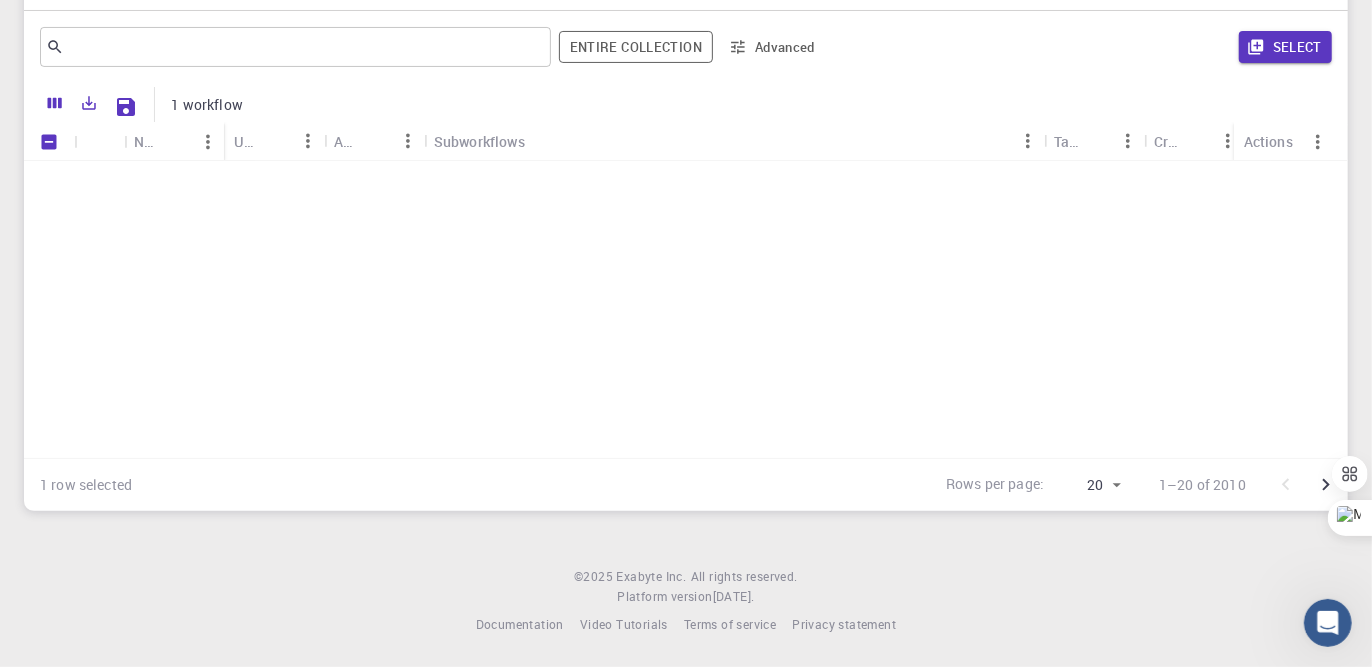 scroll, scrollTop: 51, scrollLeft: 0, axis: vertical 